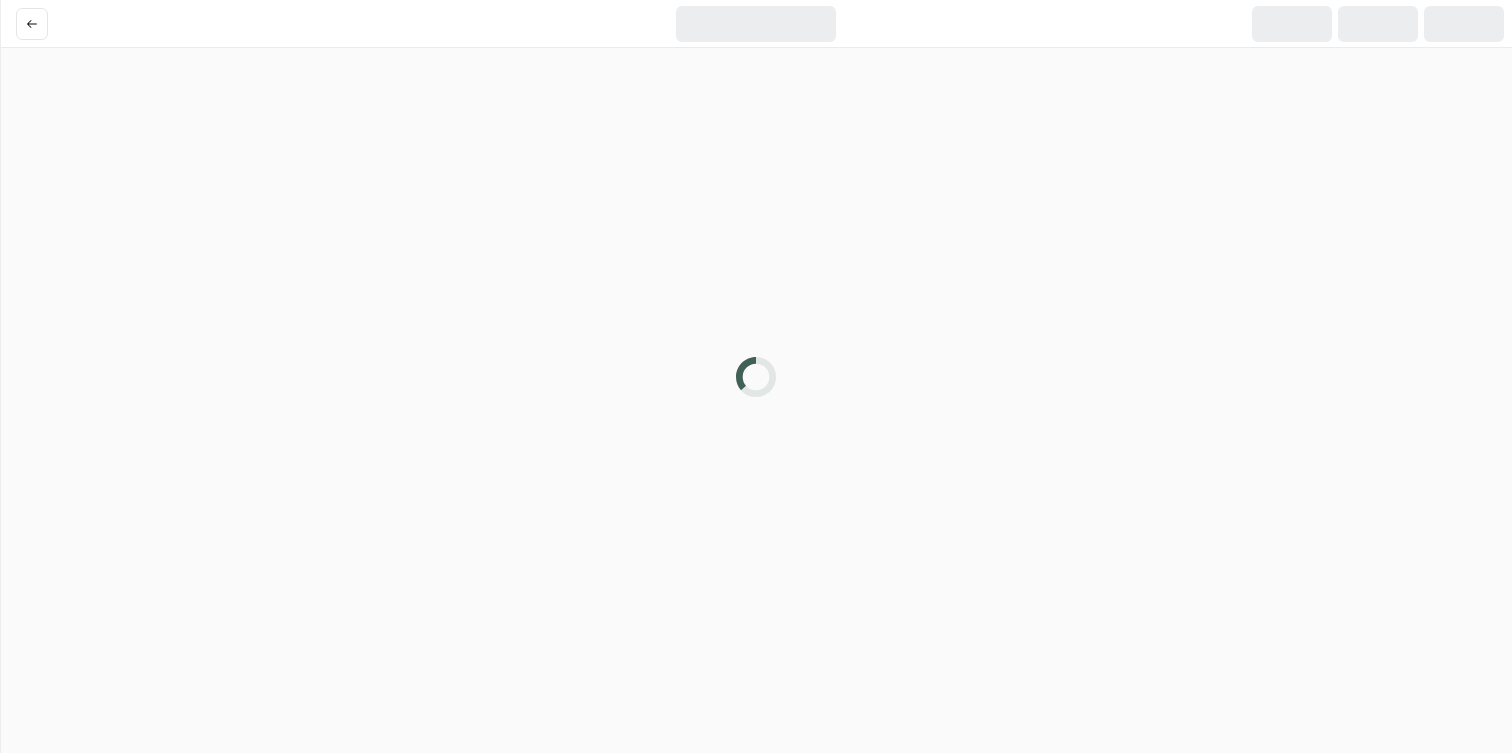 scroll, scrollTop: 0, scrollLeft: 0, axis: both 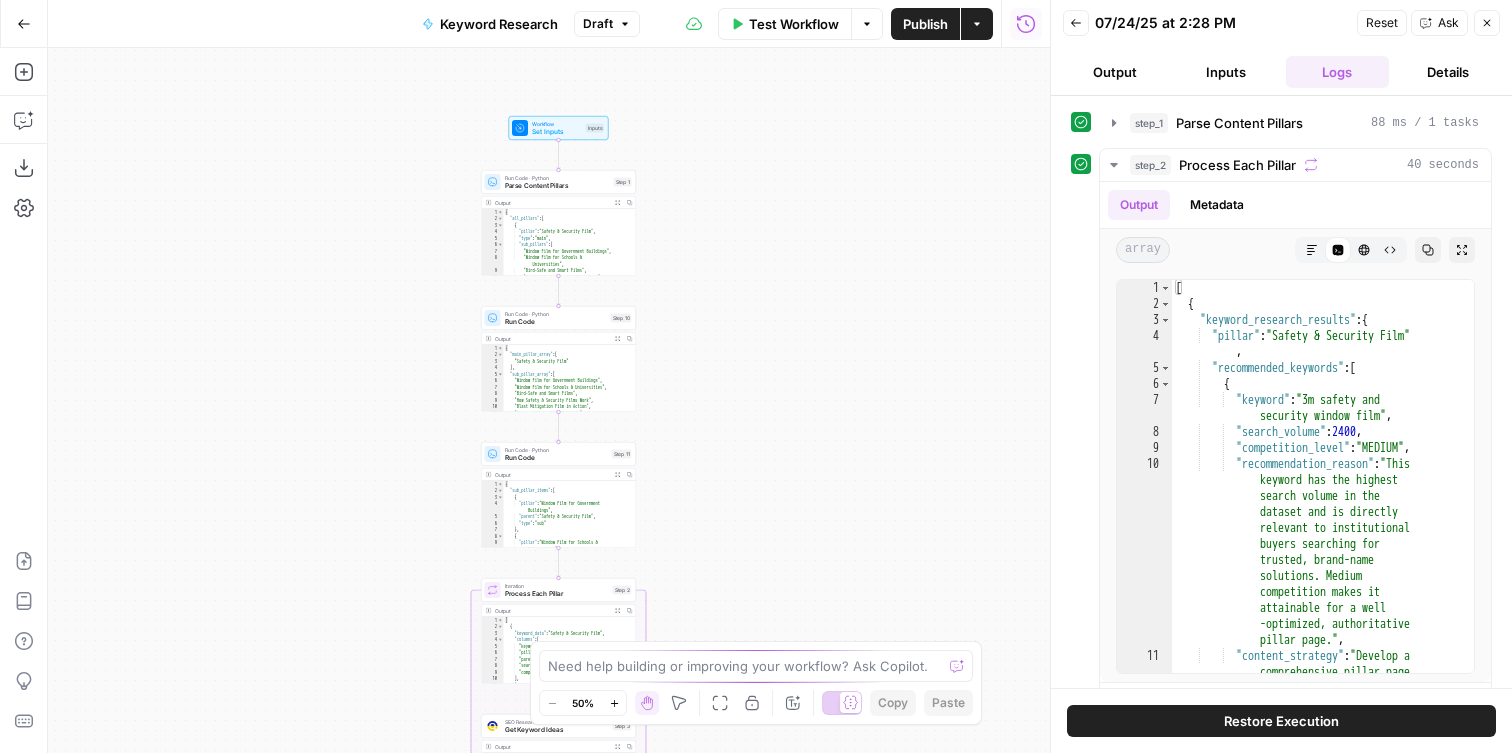 click 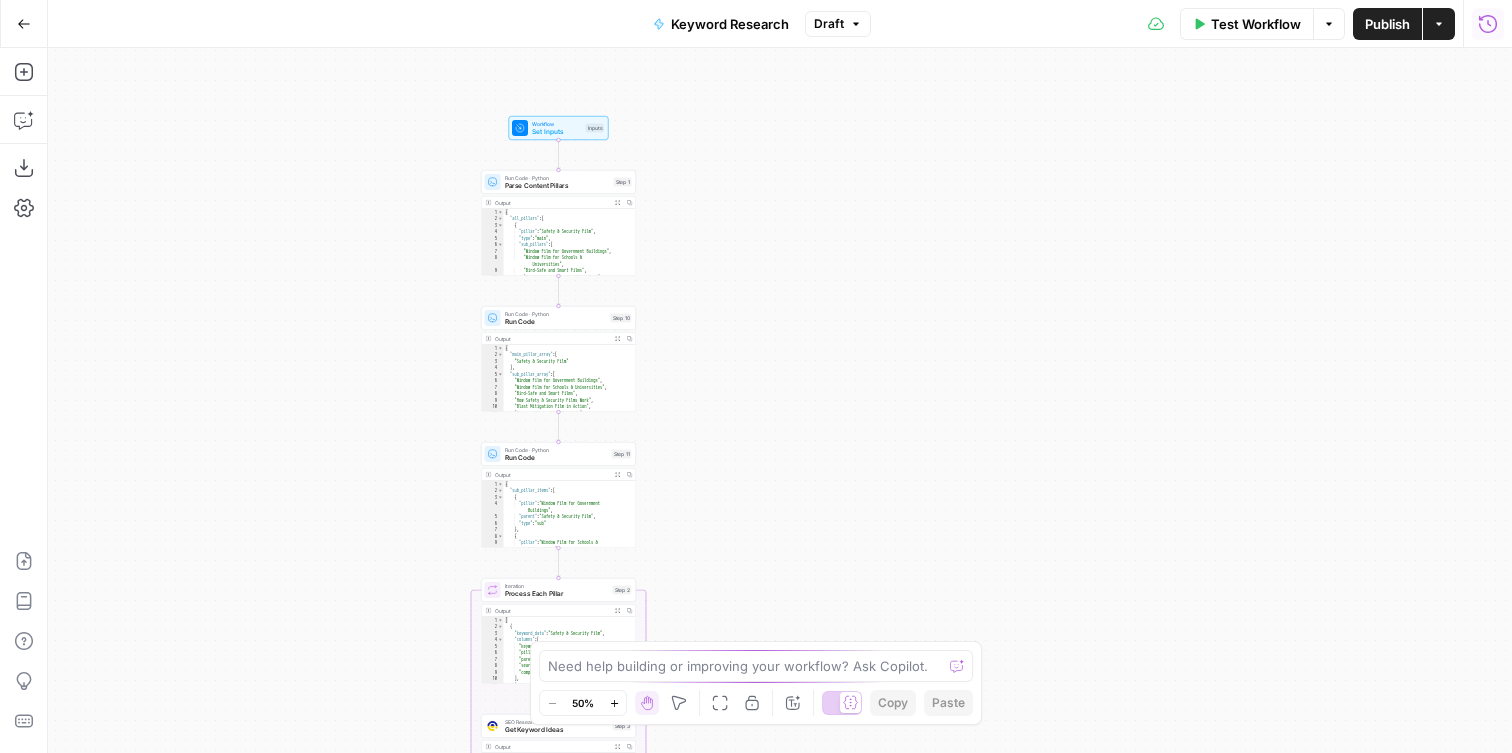 click 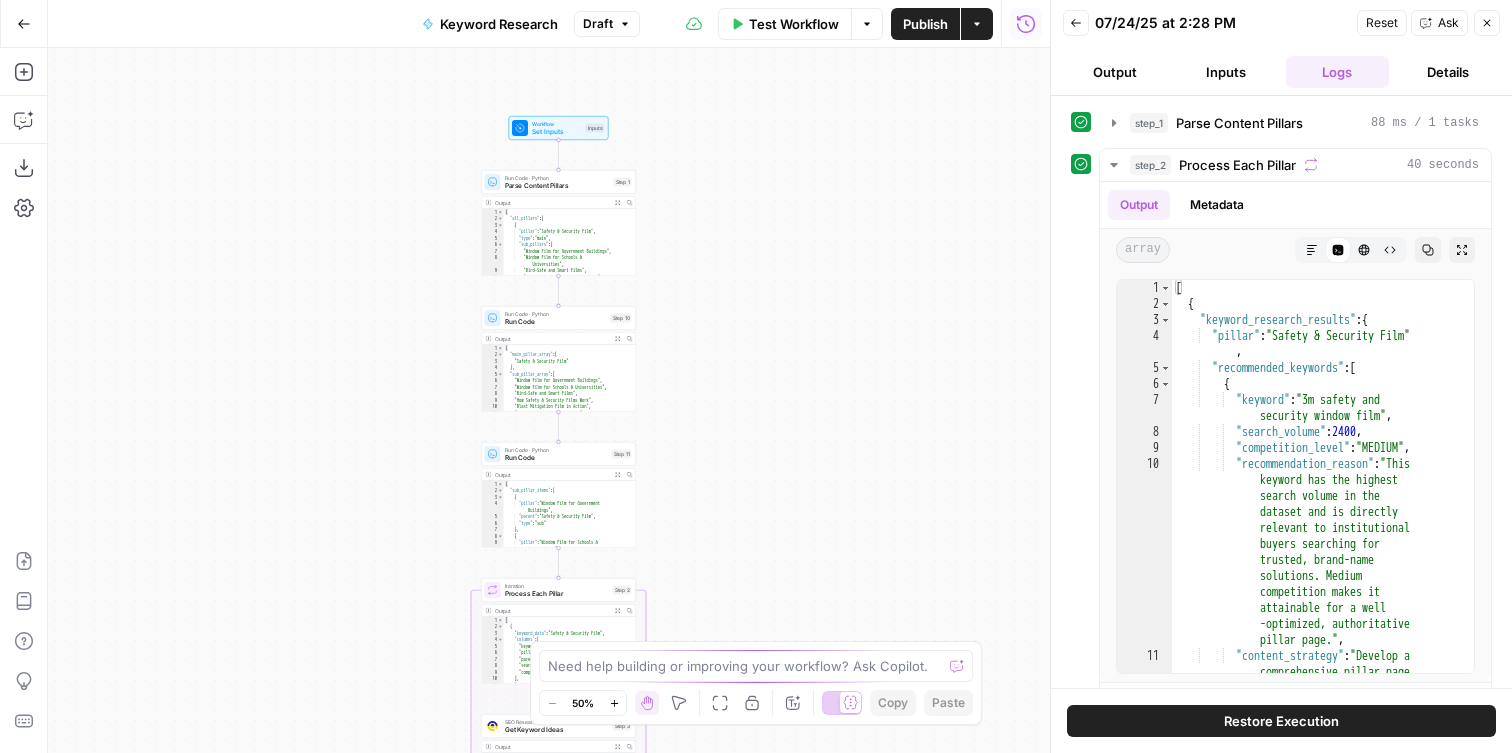 click on "Output" at bounding box center [1114, 72] 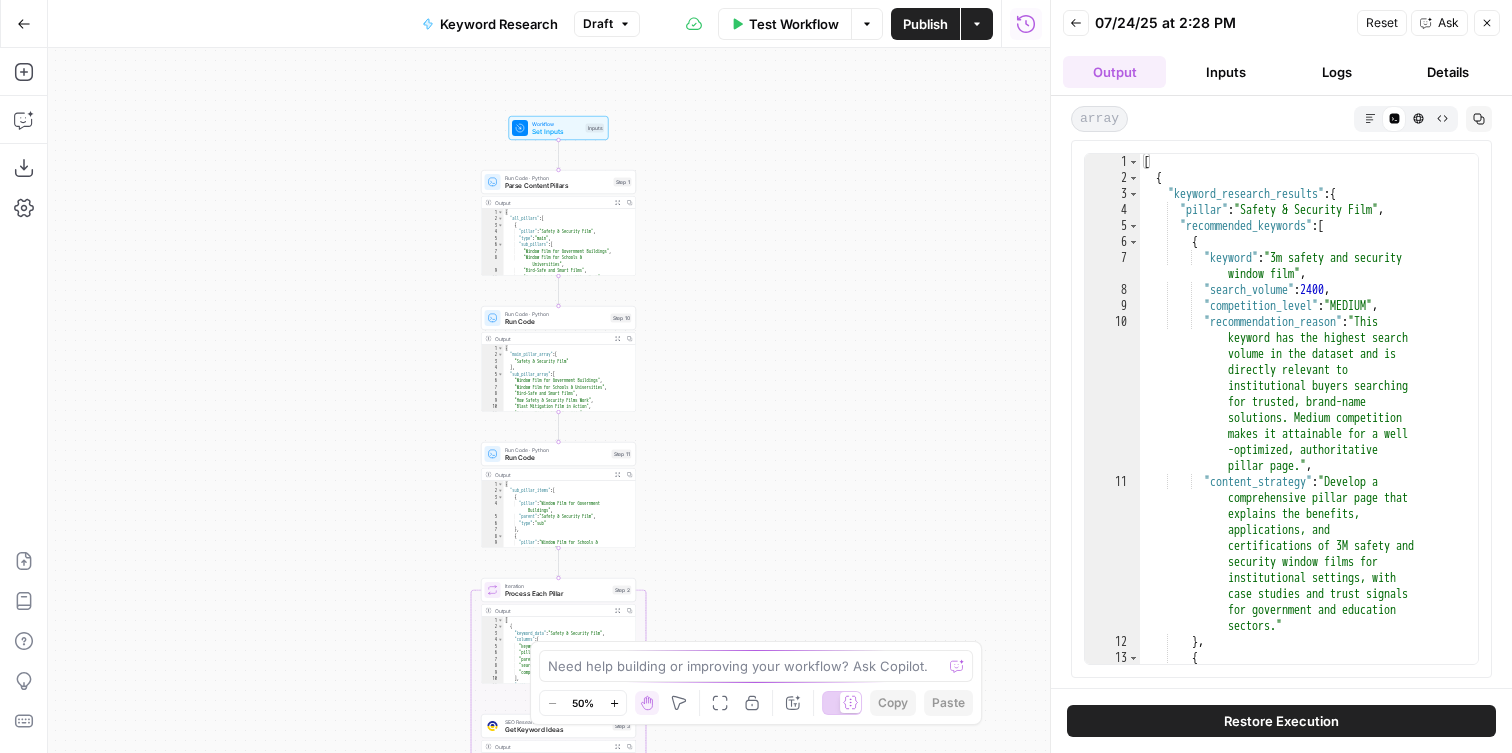 click on "Logs" at bounding box center (1337, 72) 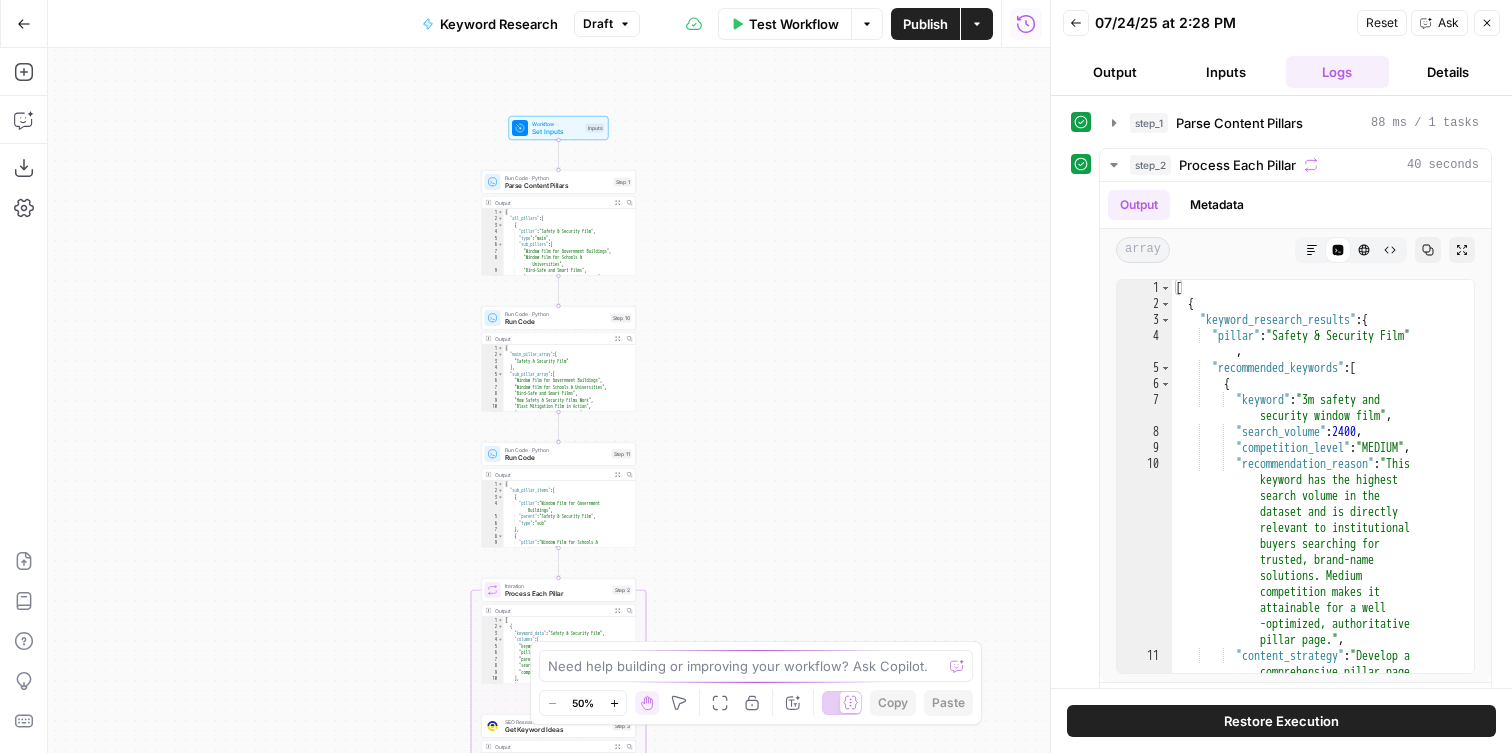 click on "Back" at bounding box center (1076, 23) 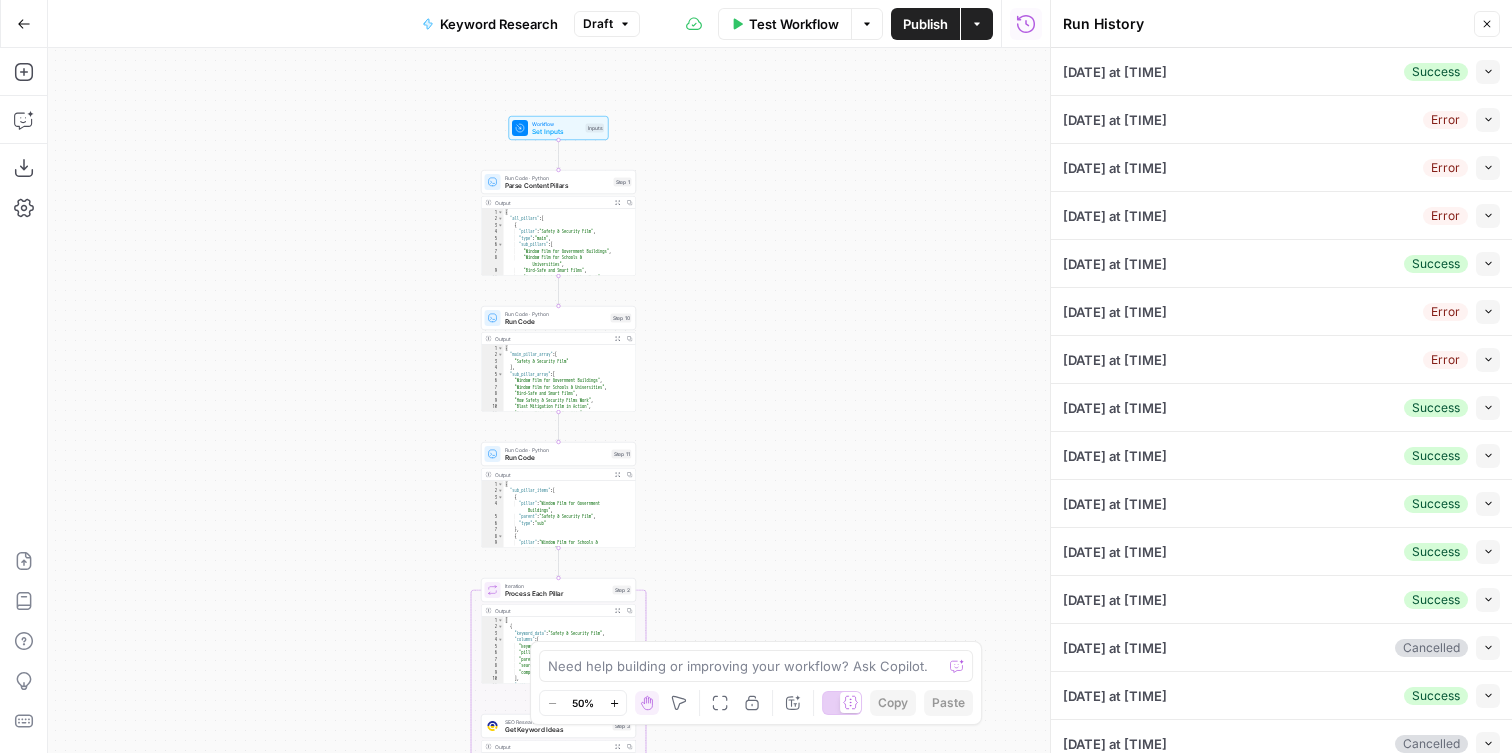 click on "[DATE] at [TIME] Success Collapse" at bounding box center (1281, 71) 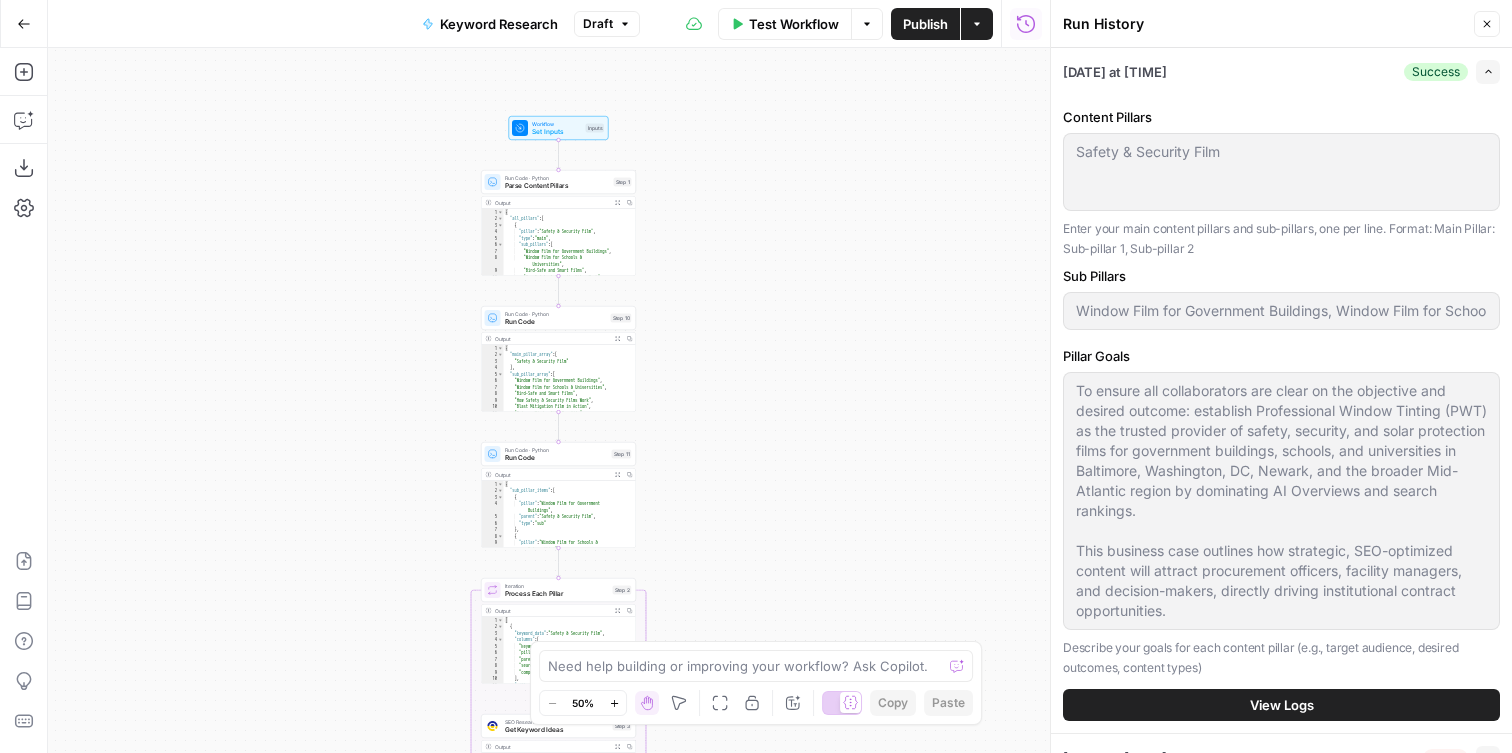 click on "View Logs" at bounding box center [1281, 705] 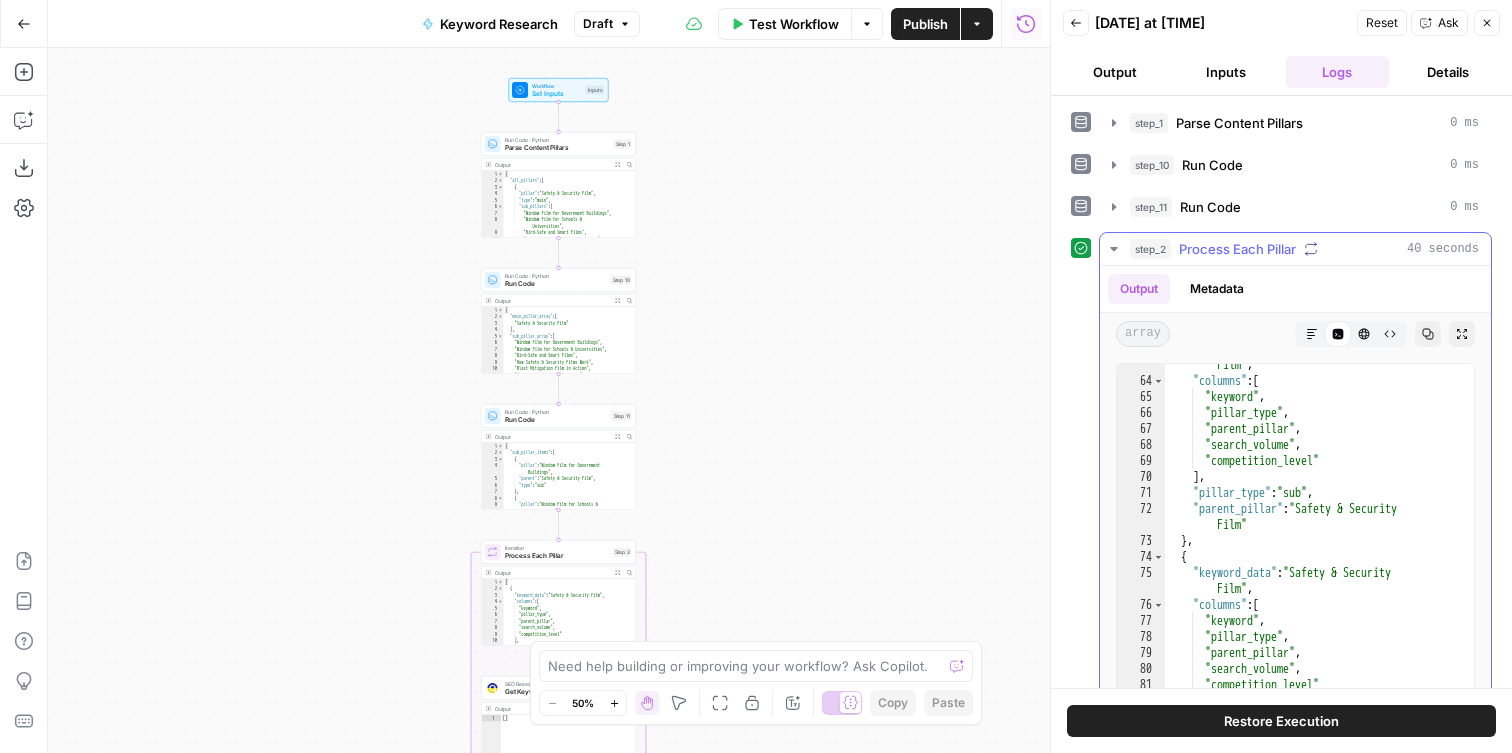 scroll, scrollTop: 1191, scrollLeft: 0, axis: vertical 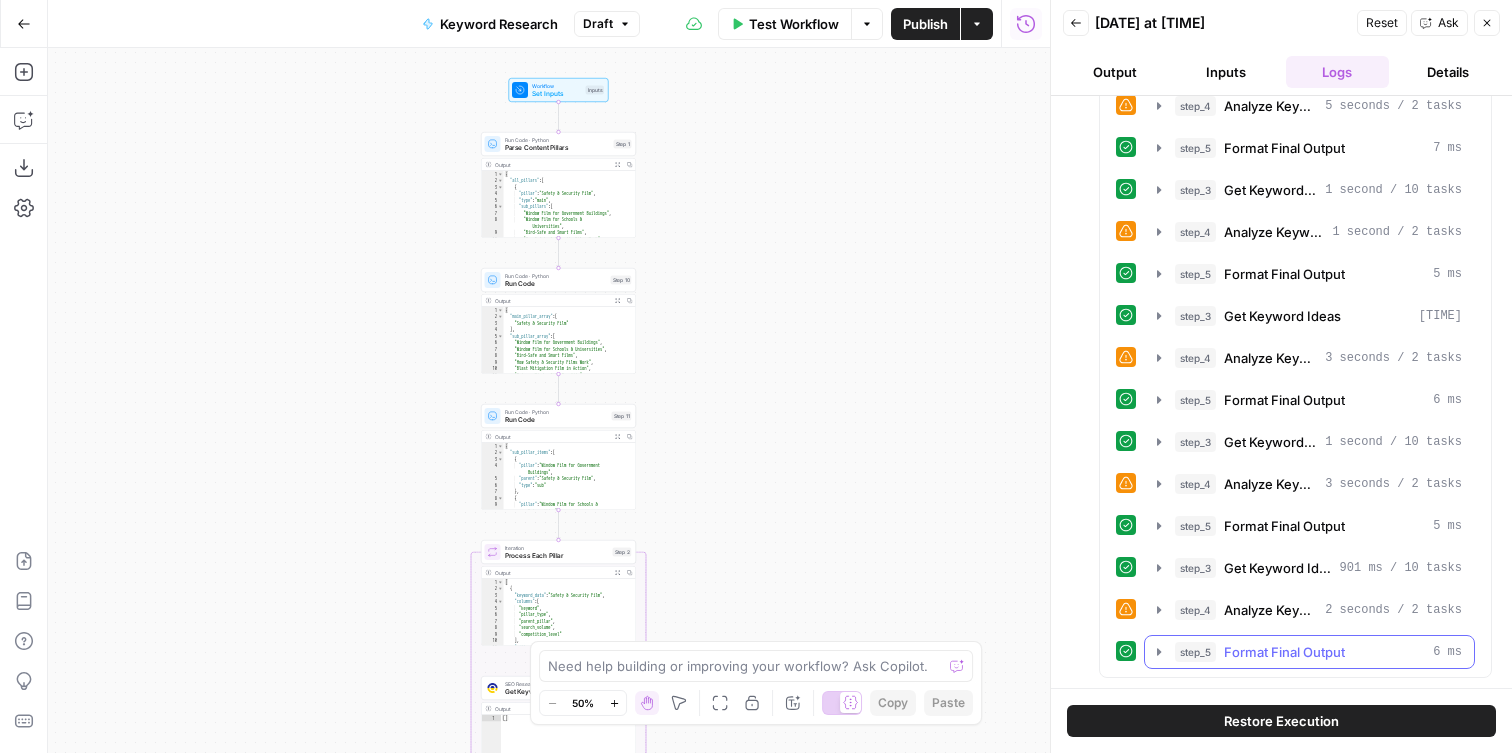 click 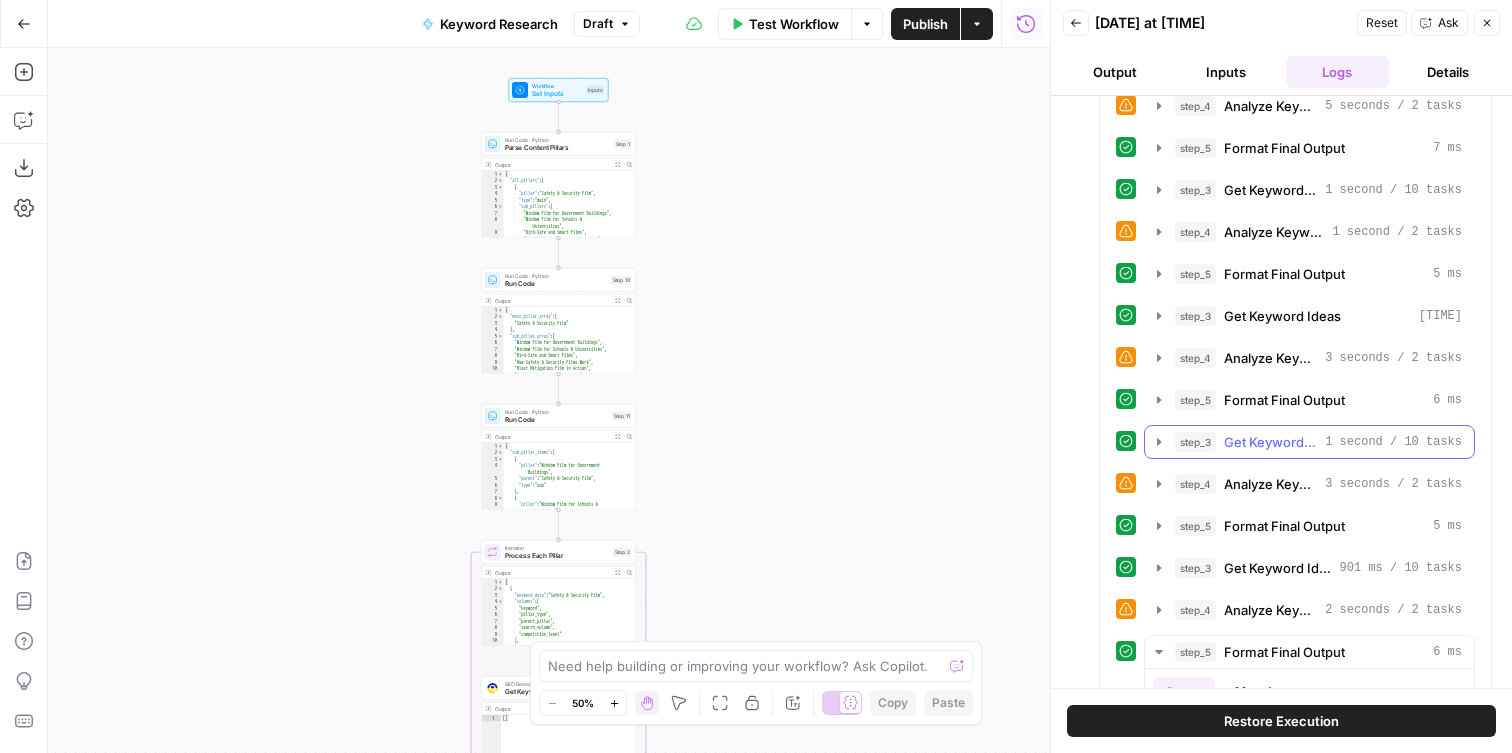 scroll, scrollTop: 1481, scrollLeft: 0, axis: vertical 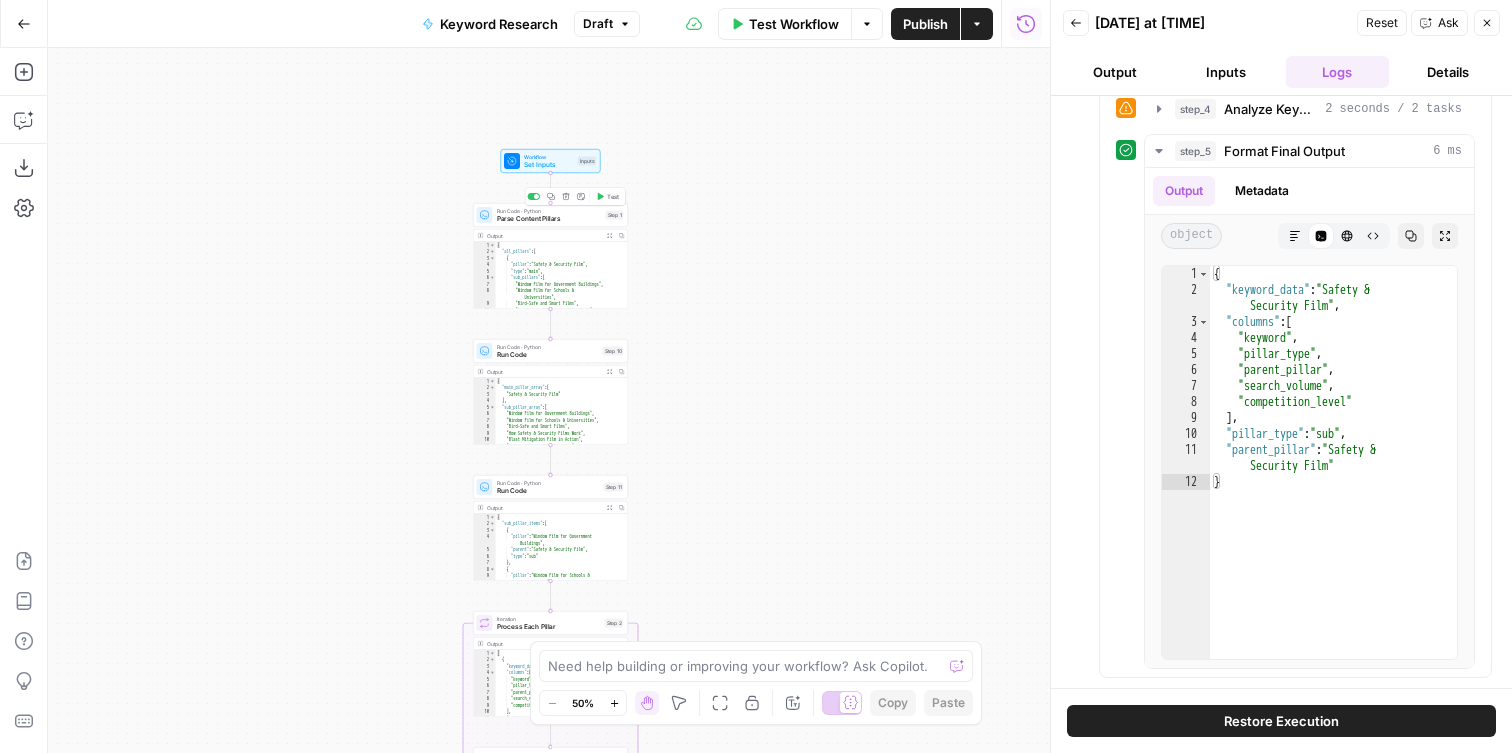 click on "Parse Content Pillars" at bounding box center (549, 219) 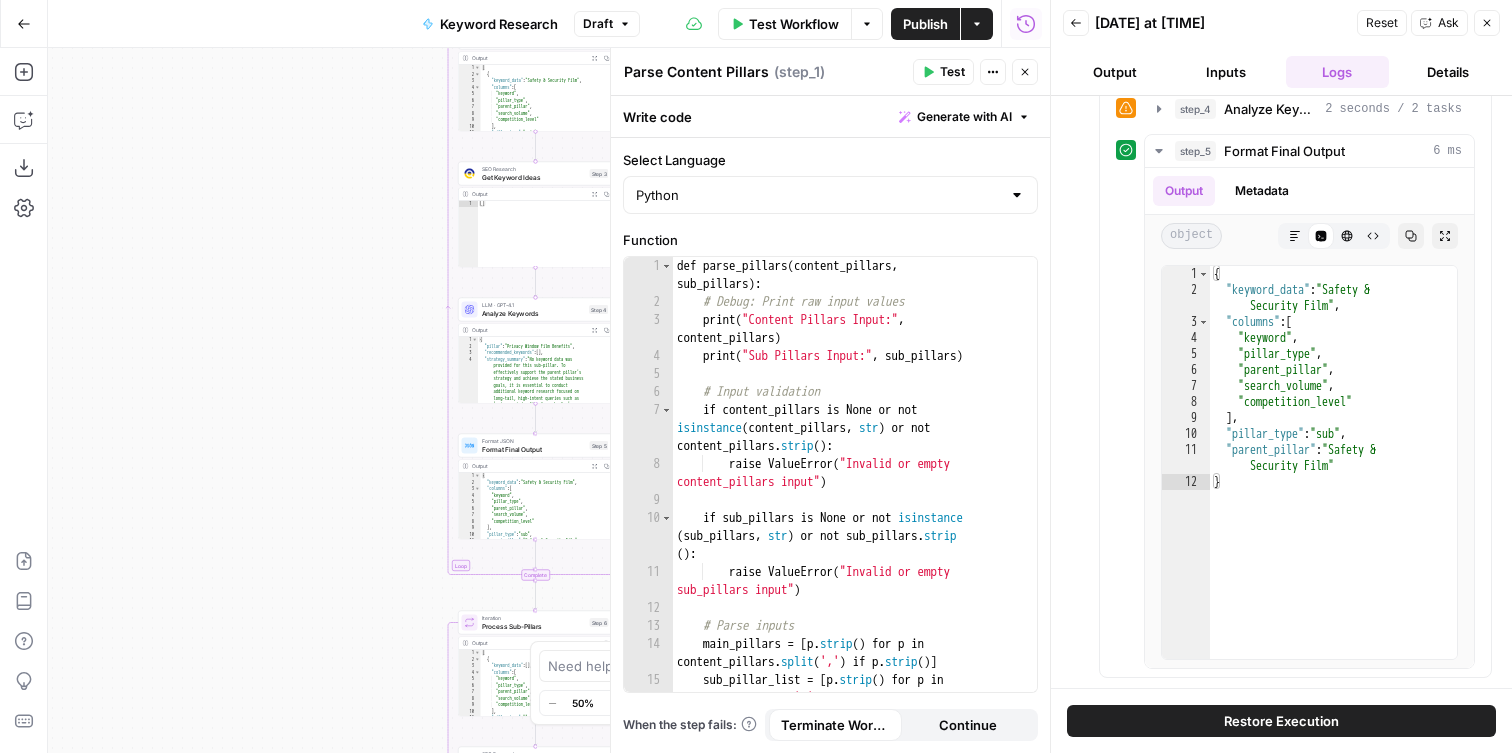 click on "Format Final Output" at bounding box center [534, 449] 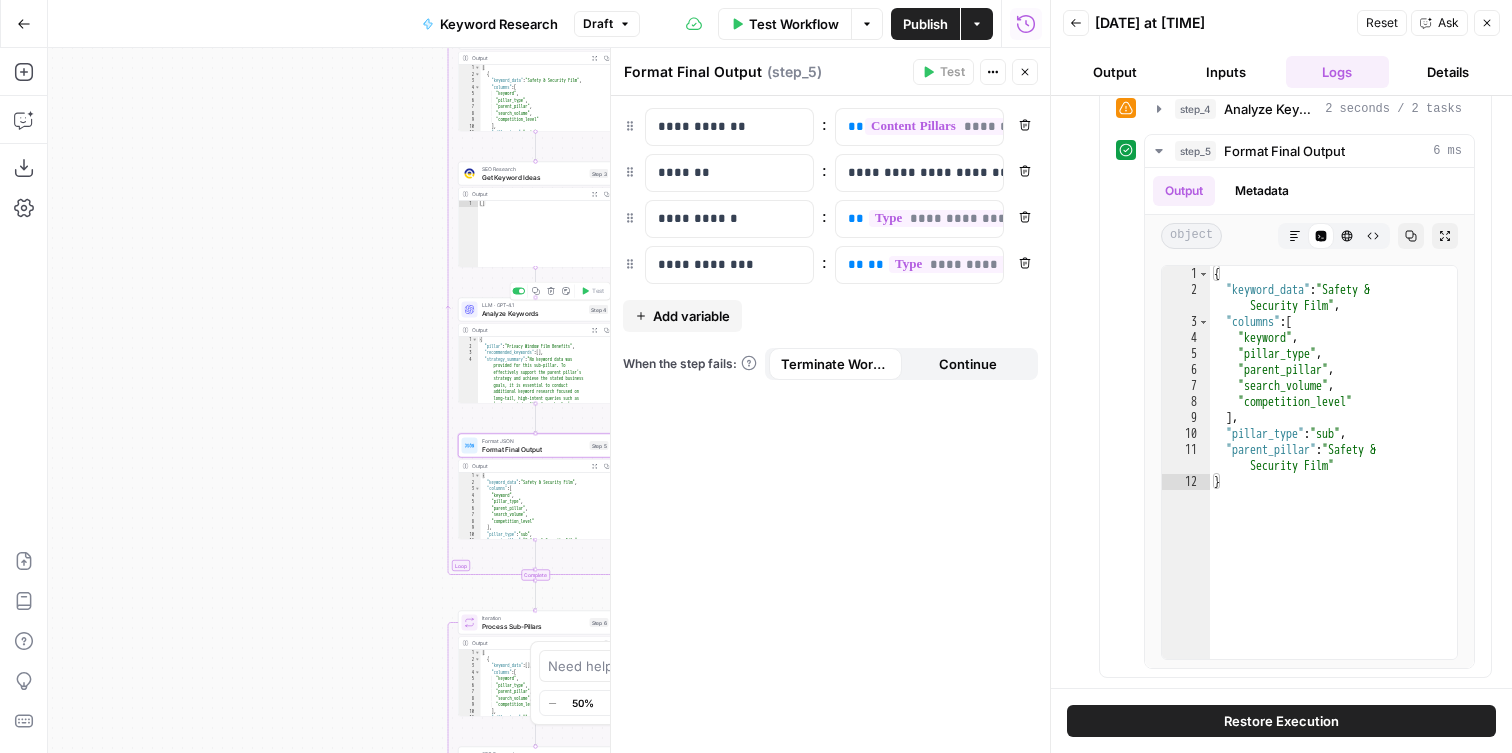 click on "Output" at bounding box center (529, 330) 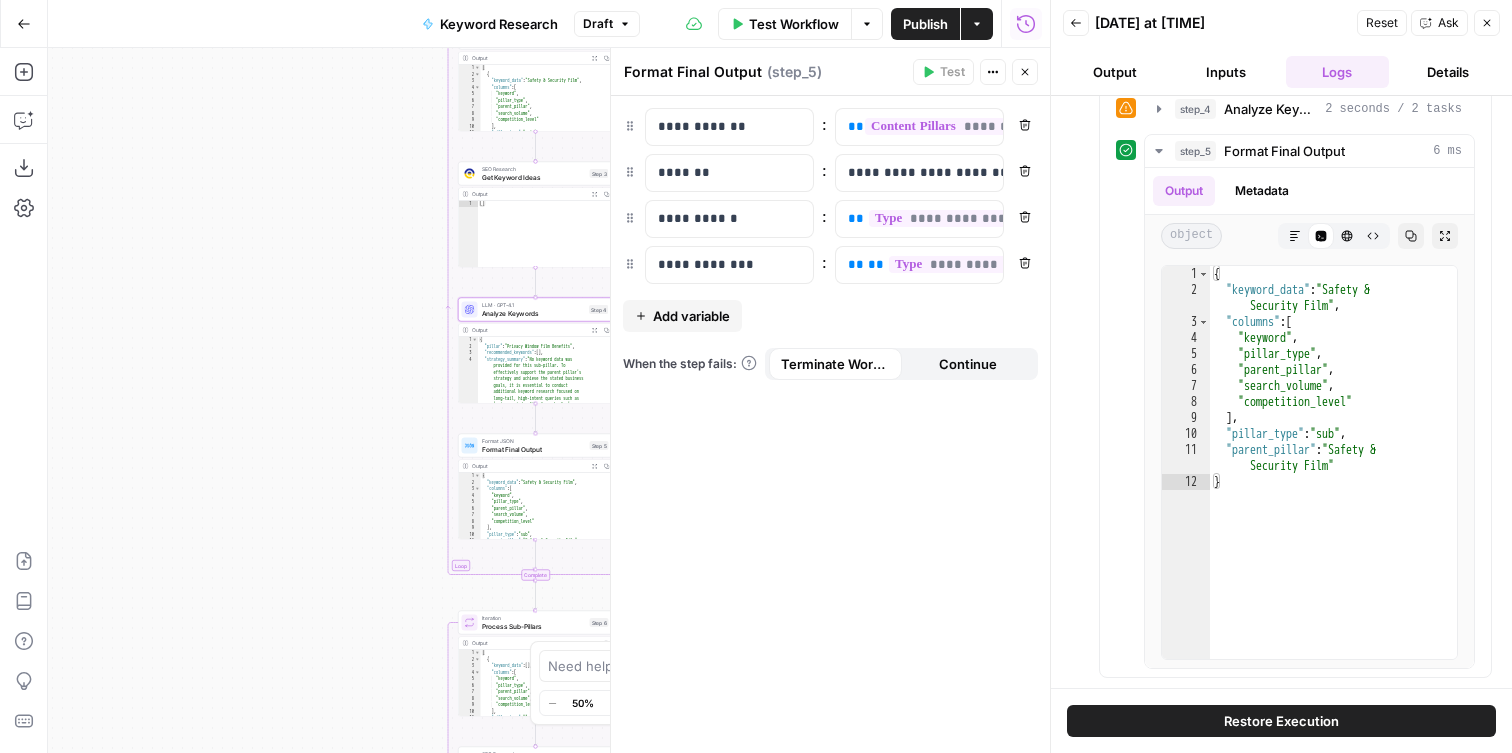 click on "LLM · GPT-4.1 Analyze Keywords Step 4 Copy step Delete step Add Note Test" at bounding box center (535, 310) 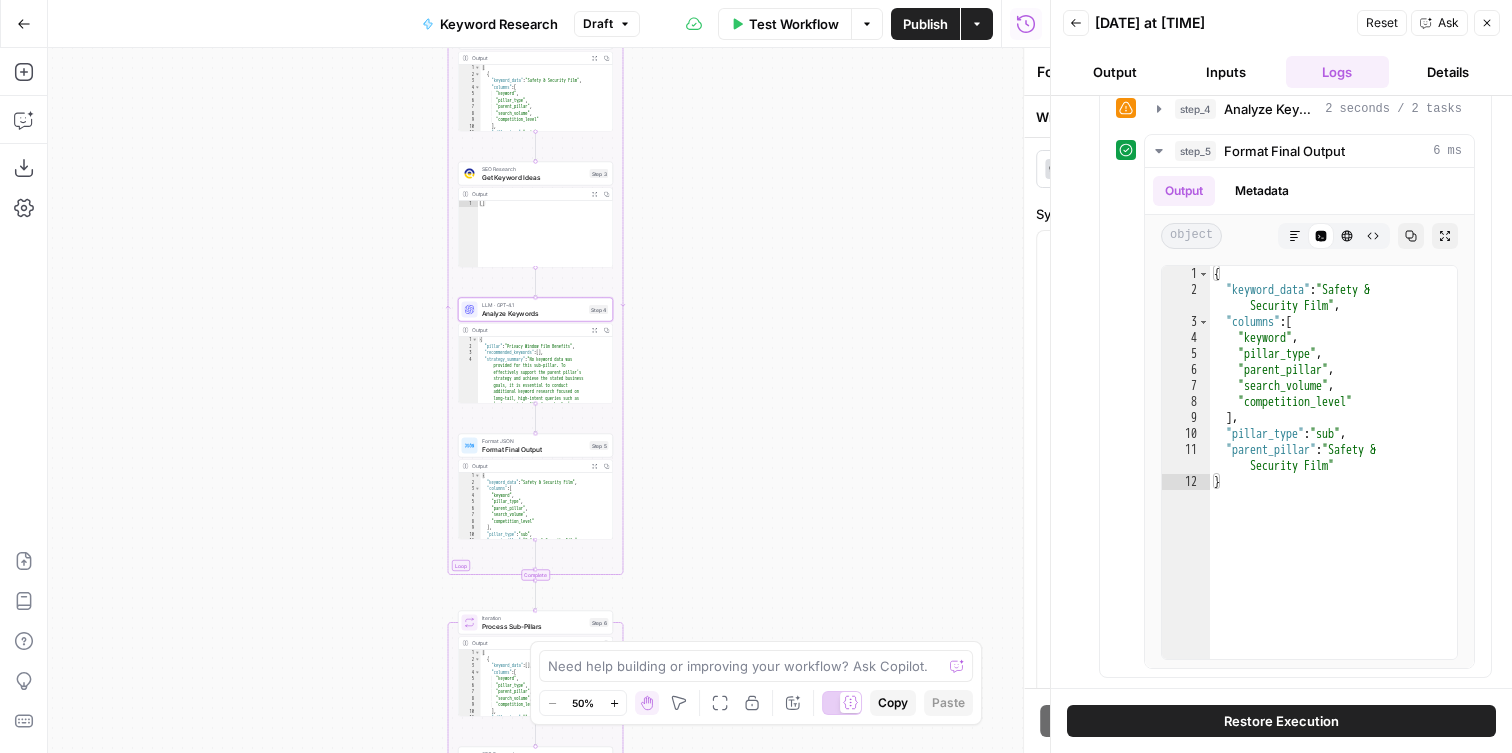 type on "Analyze Keywords" 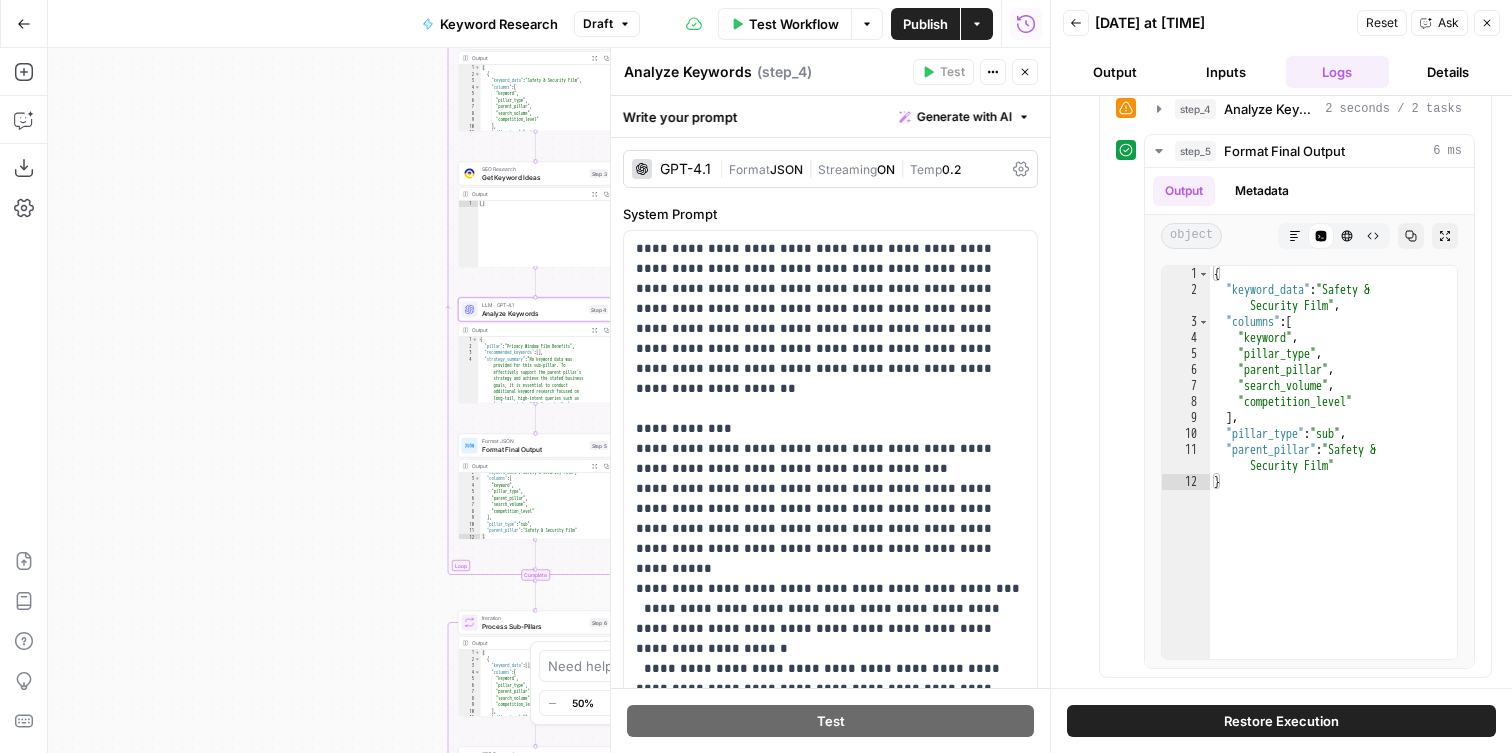 scroll, scrollTop: 0, scrollLeft: 0, axis: both 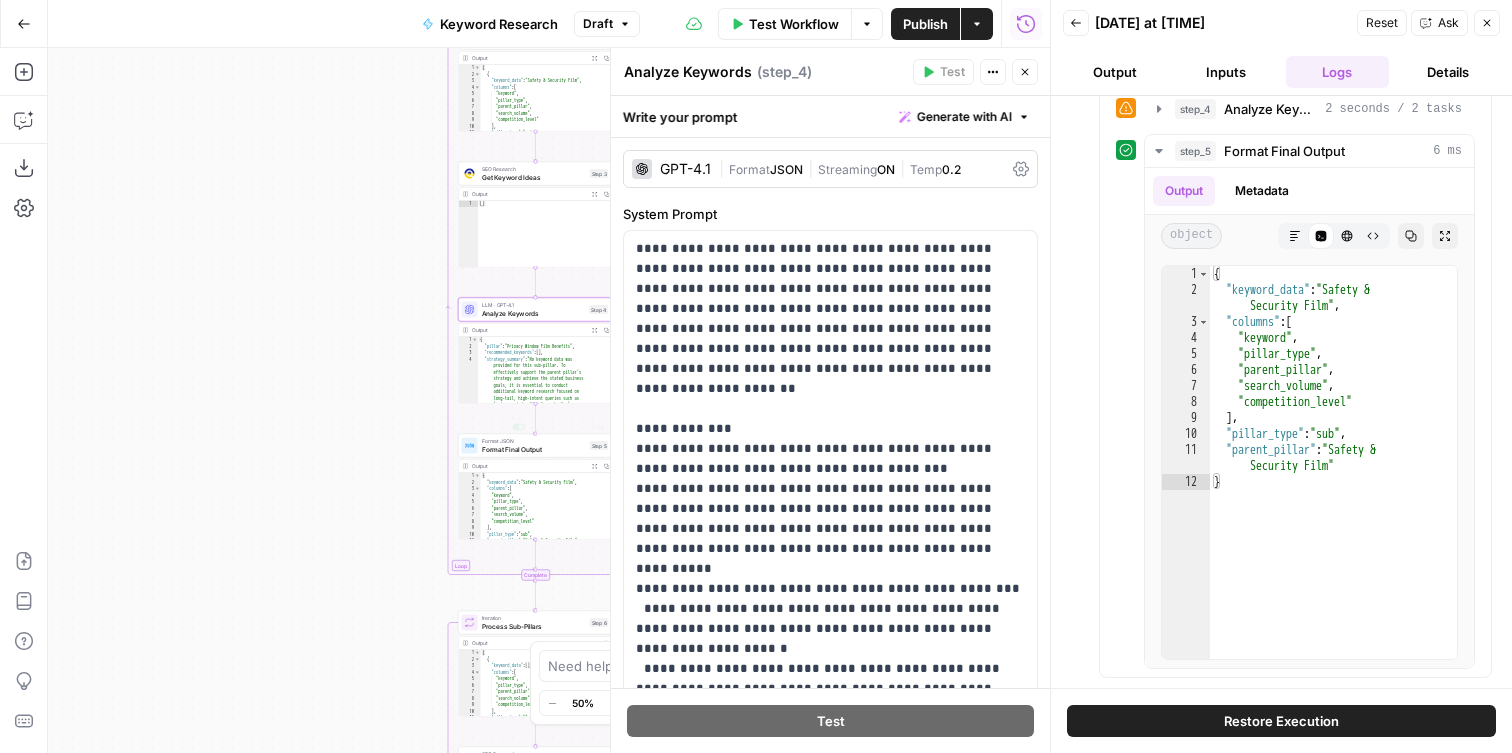 click on "Workflow Set Inputs Inputs Run Code · Python Parse Content Pillars Step 1 Output Expand Output Copy 1 2 3 4 5 6 7 8 9 10 11 {    "all_pillars" :  [      {         "pillar" :  "Safety & Security Film" ,         "type" :  "main" ,         "sub_pillars" :  [           "Window Film for Government Buildings" ,           "Window Film for Schools &               Universities" ,           "Bird-Safe and Smart Films" ,           "How Safety & Security Films Work" ,           "Blast Mitigation Film in Action" ,     Run Code · Python Run Code Step 10 Output Expand Output Copy 1 2 3 4 5 6 7 8 9 10 11 12 {    "main_pillar_array" :  [      "Safety & Security Film"    ] ,    "sub_pillar_array" :  [      "Window Film for Government Buildings" ,      "Window Film for Schools & Universities" ,      "Bird-Safe and Smart Films" ,      "How Safety & Security Films Work" ,      "Blast Mitigation Film in Action" ,      "Privacy Window Film Benefits"    ]     Run Code · Python Run Code Step 11 Output Expand Output" at bounding box center (549, 400) 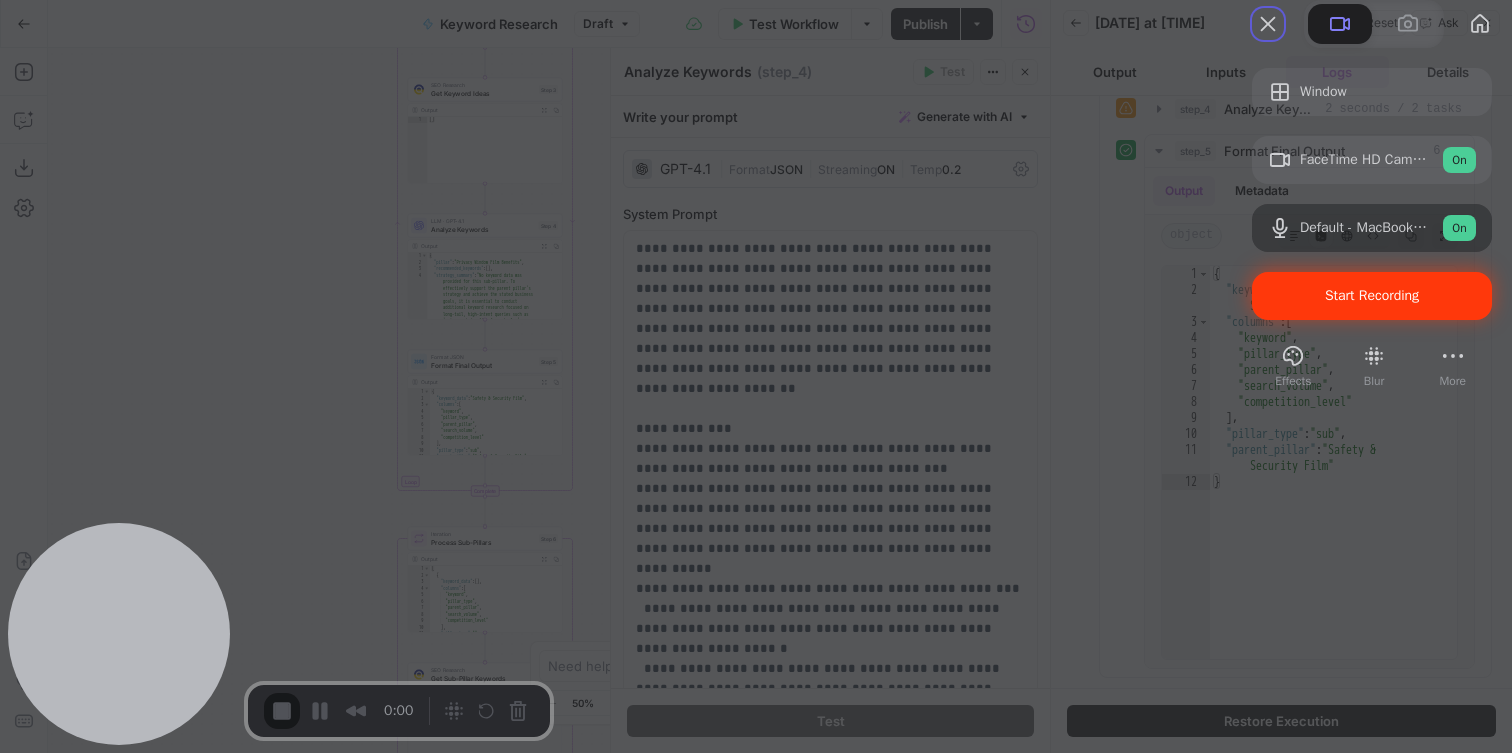 click on "Start Recording" at bounding box center (1372, 296) 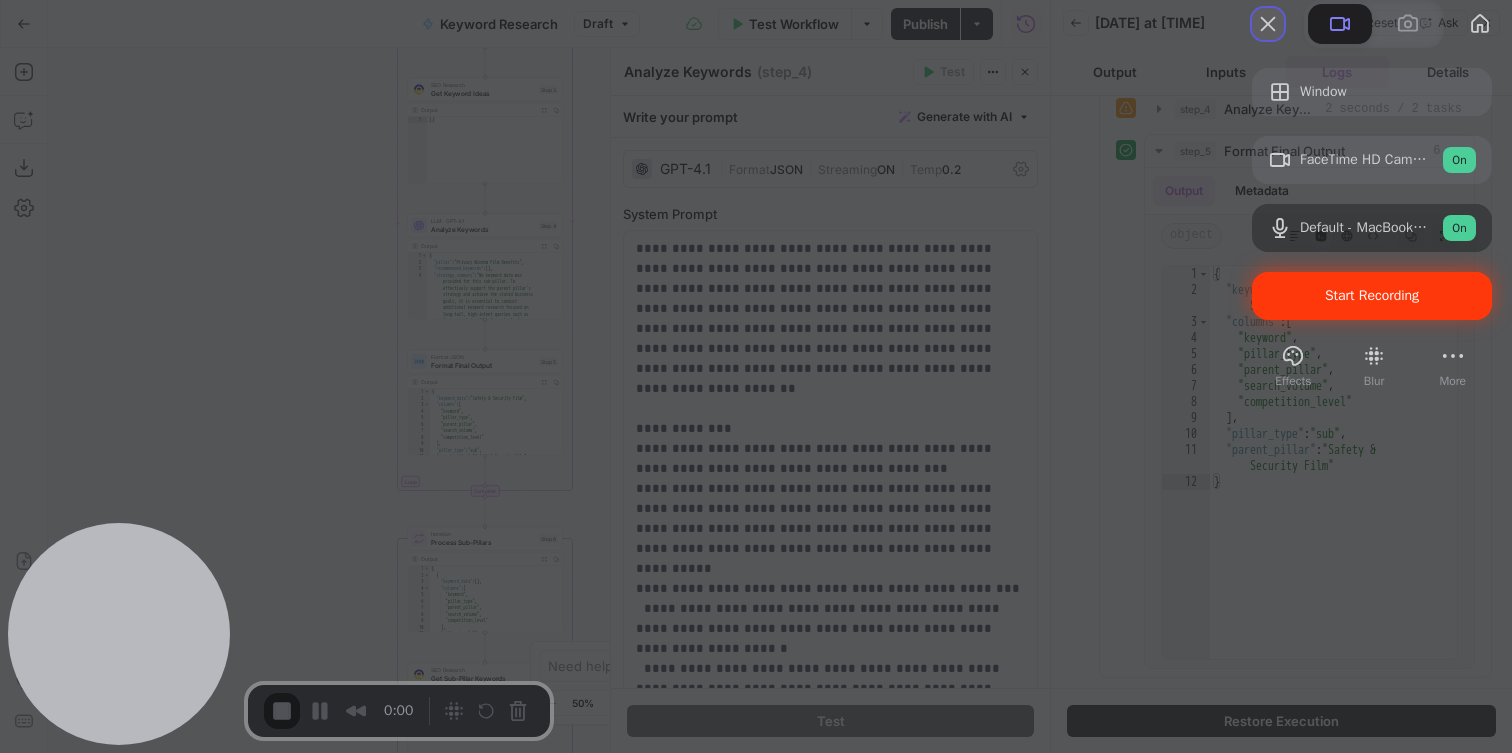 click at bounding box center (1268, 24) 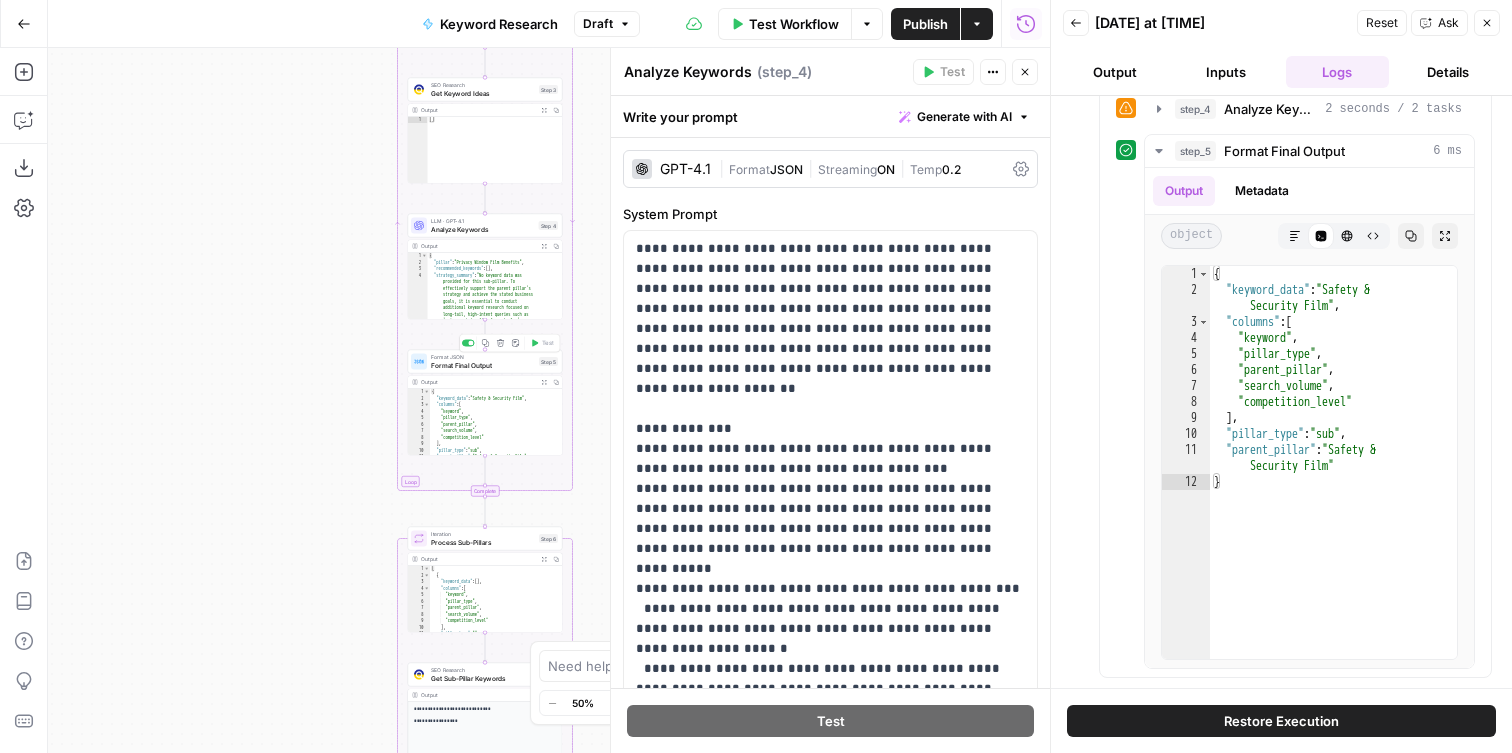 click on "Format Final Output" at bounding box center [483, 365] 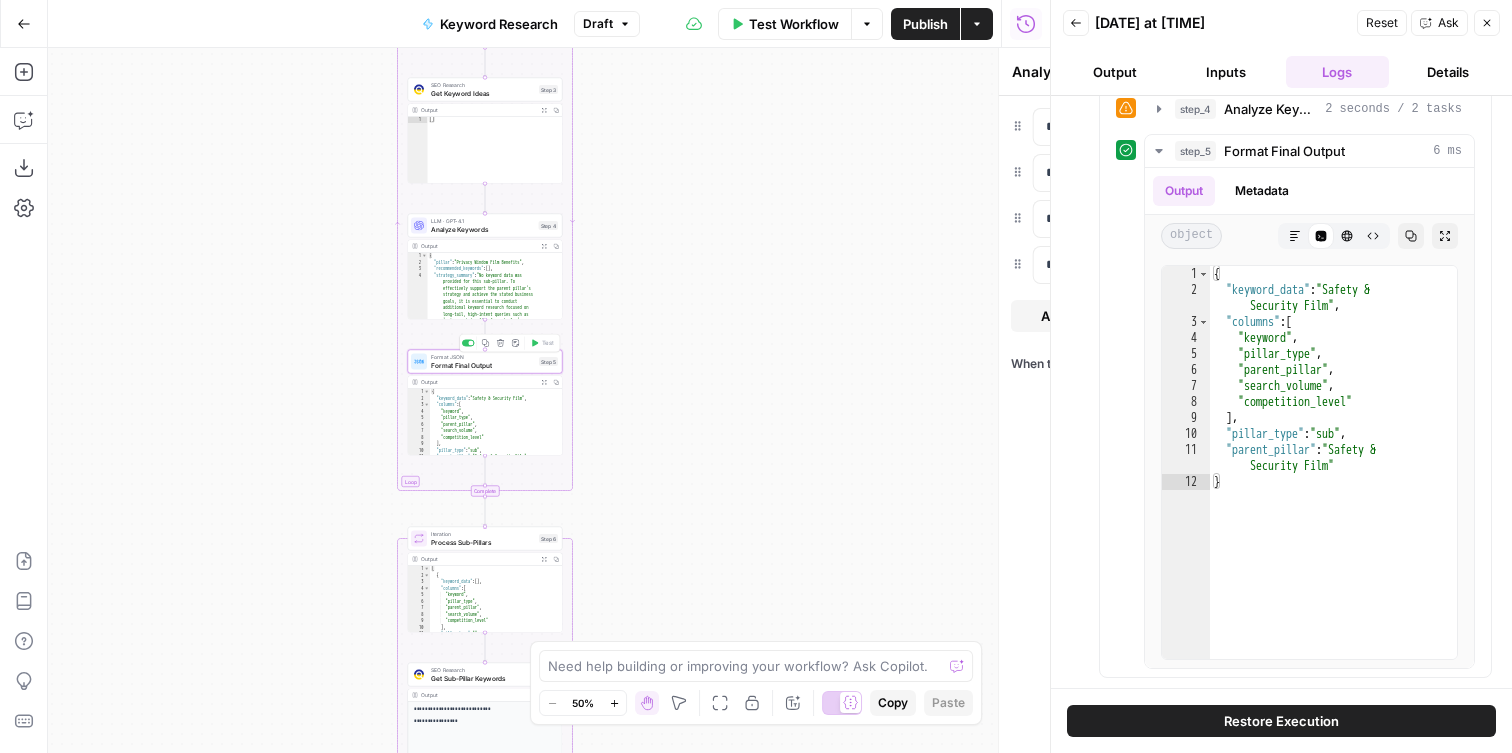type on "Format Final Output" 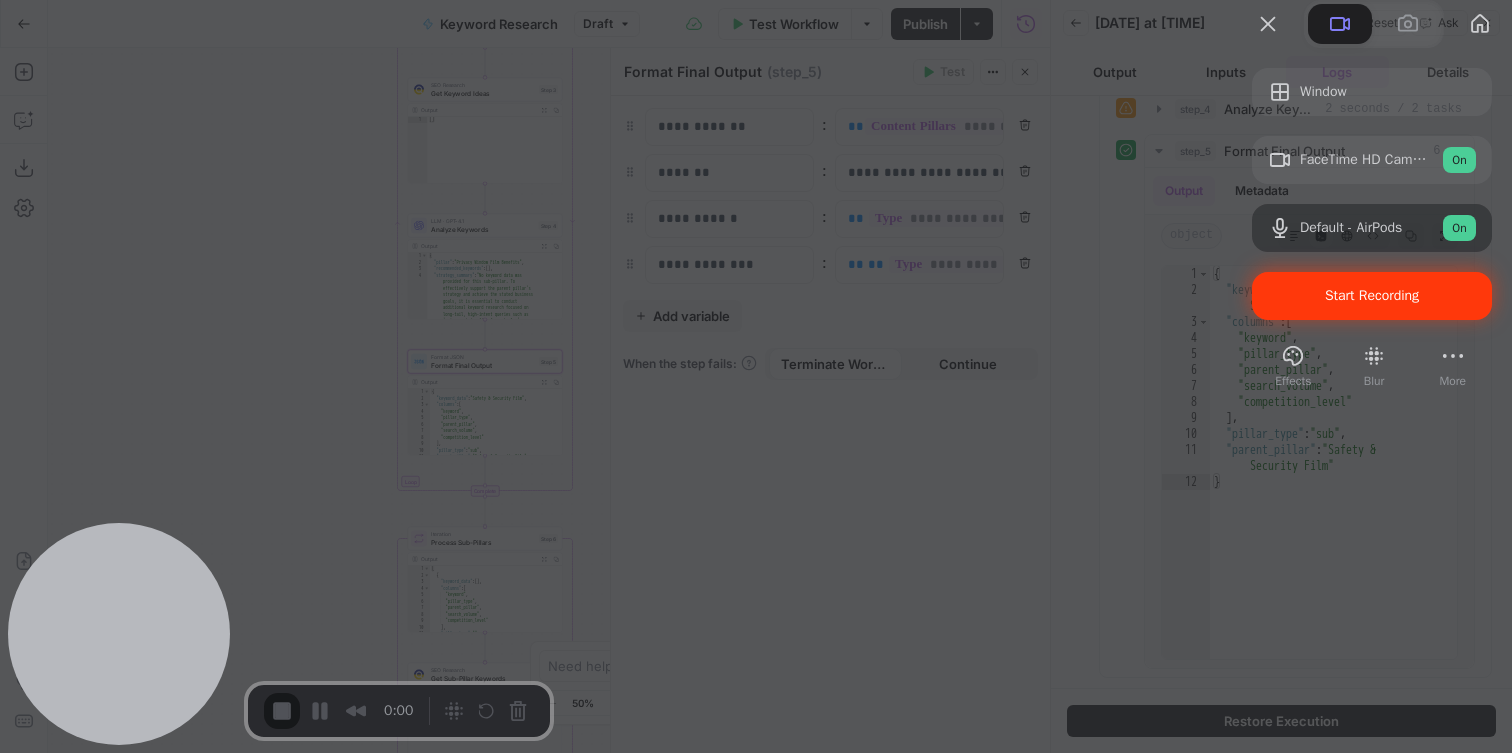 click on "Start Recording" at bounding box center [1372, 296] 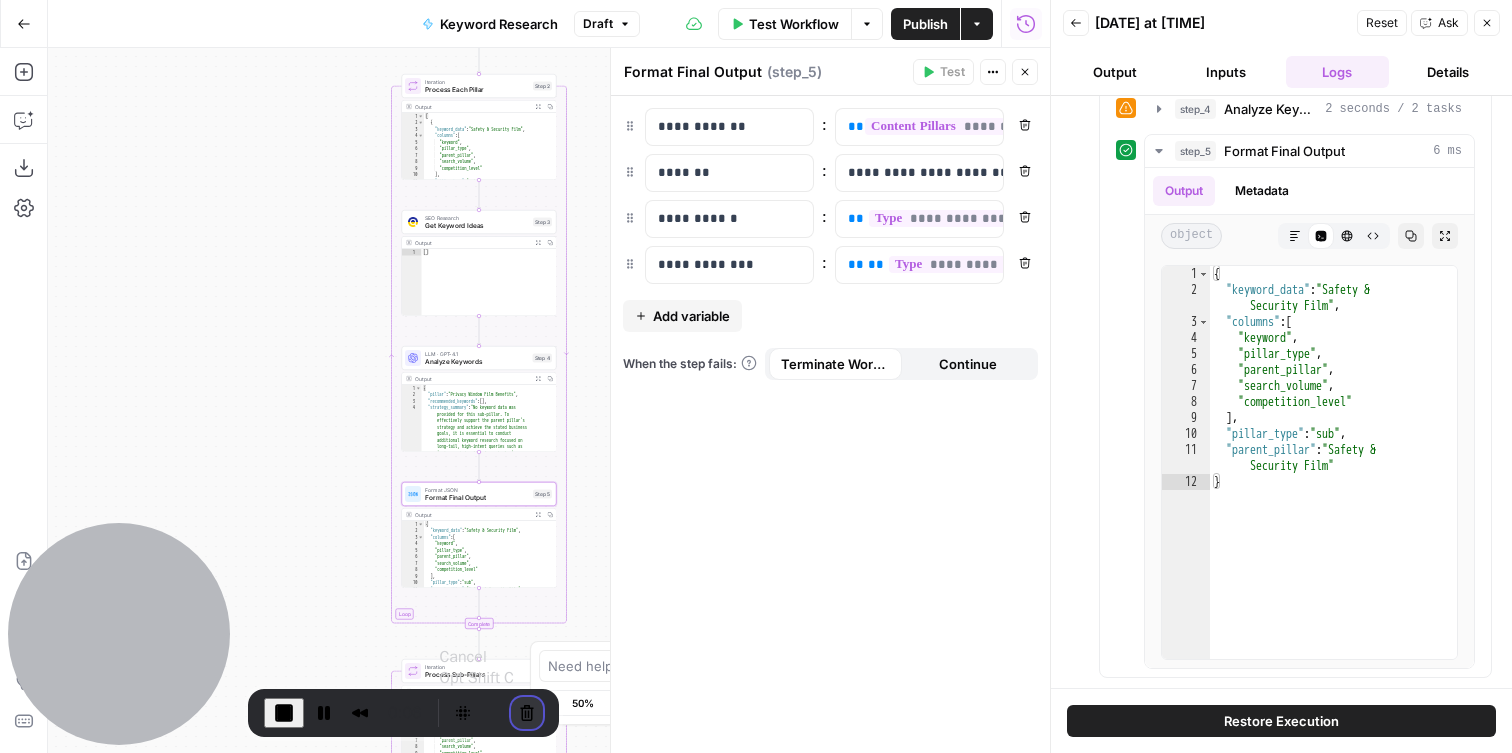 click at bounding box center (527, 713) 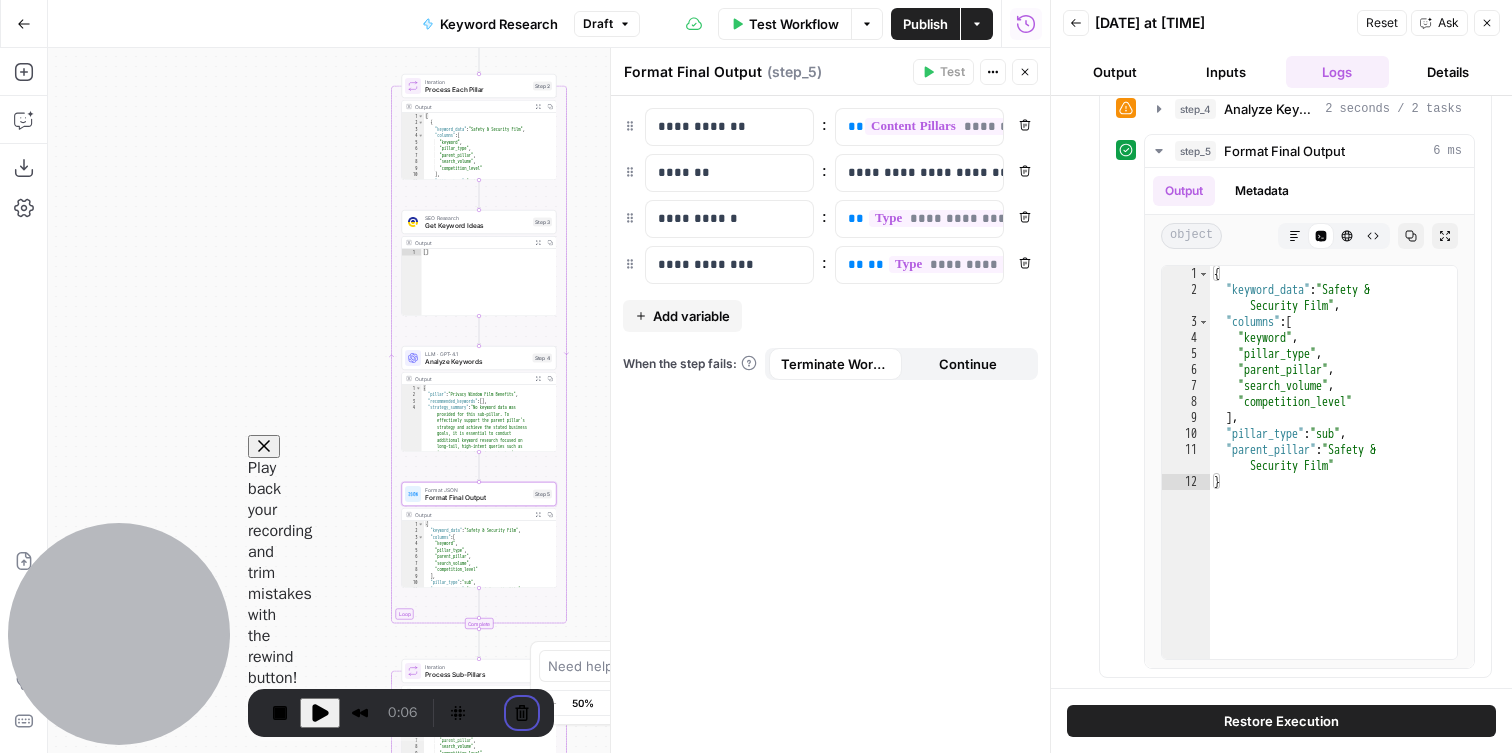 click on "Resume Cancel recording" at bounding box center [755, 912] 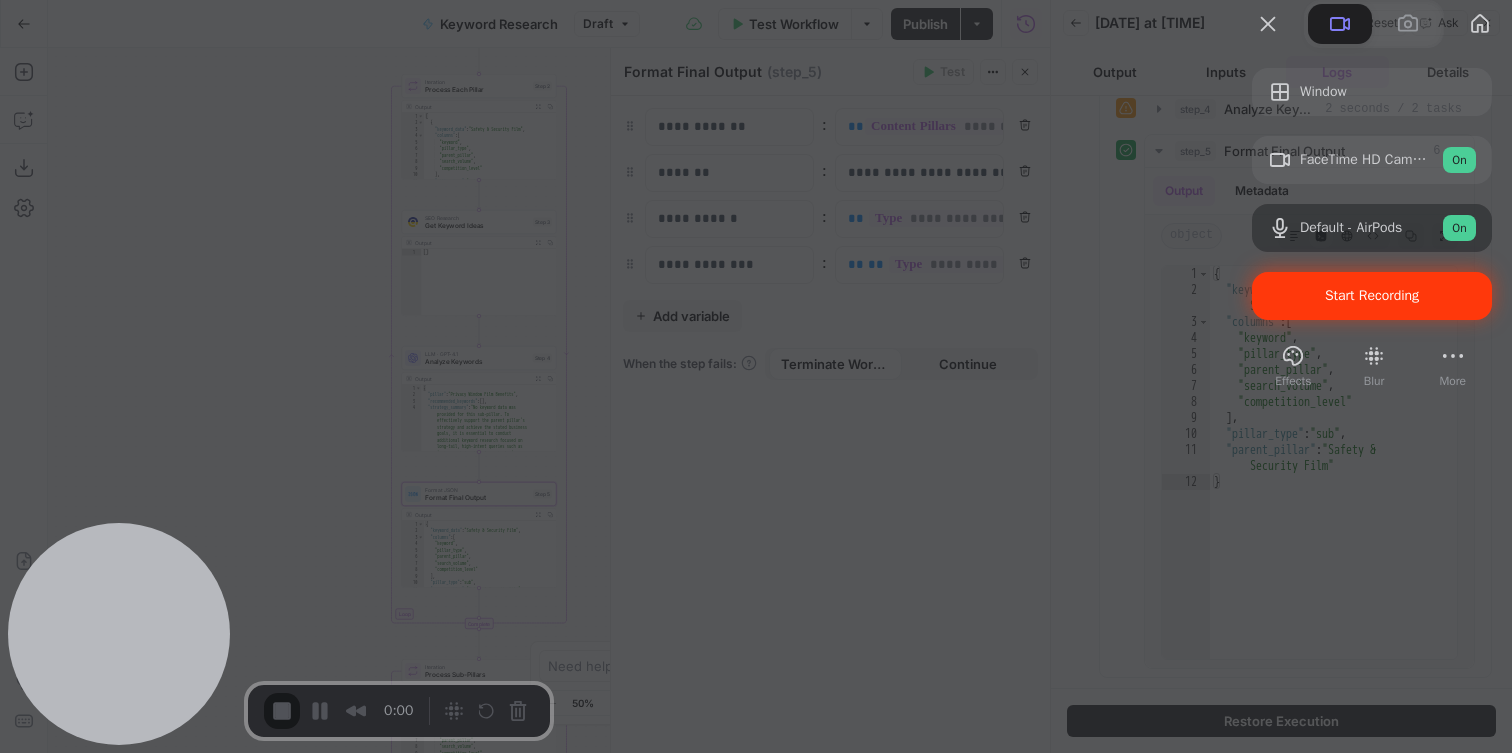 click on "Start Recording" at bounding box center [1372, 295] 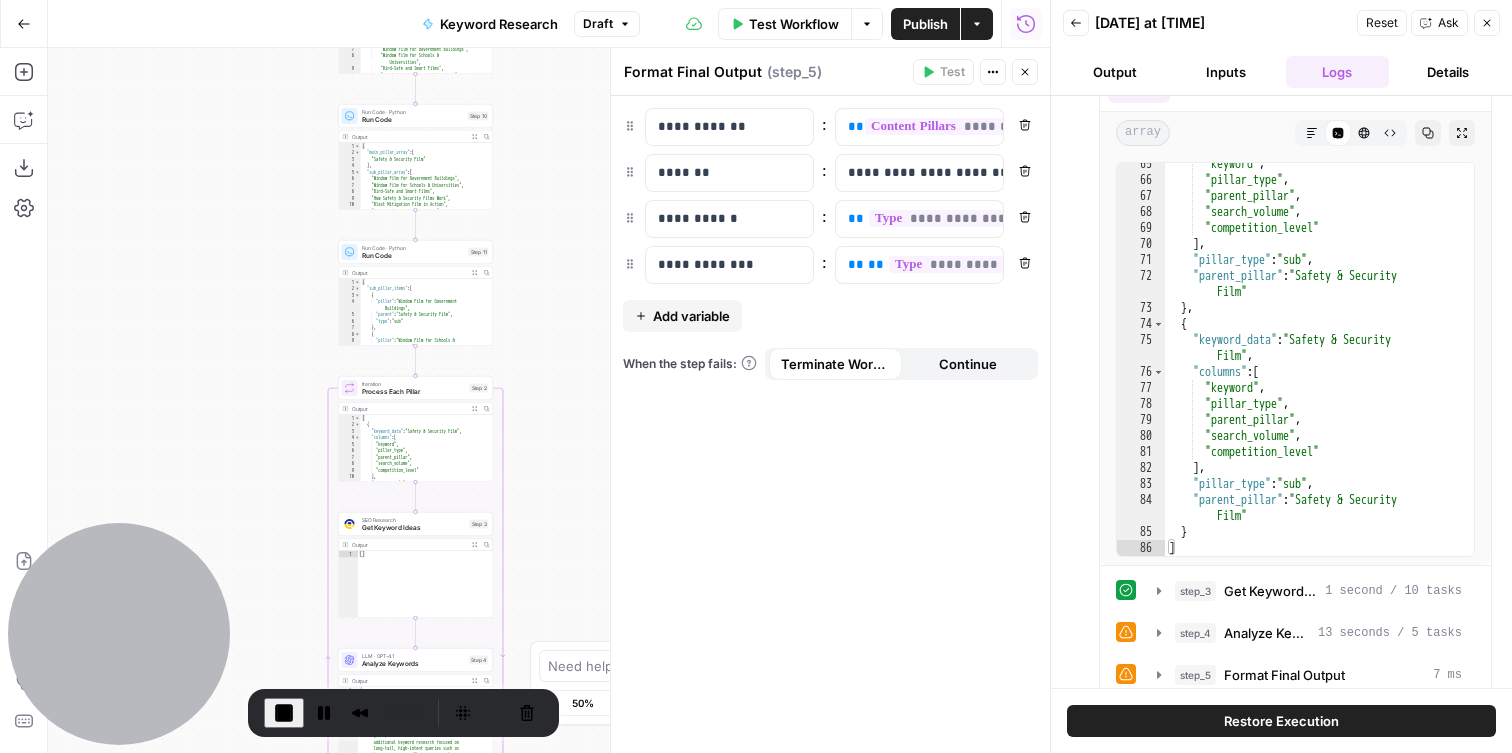 scroll, scrollTop: 0, scrollLeft: 0, axis: both 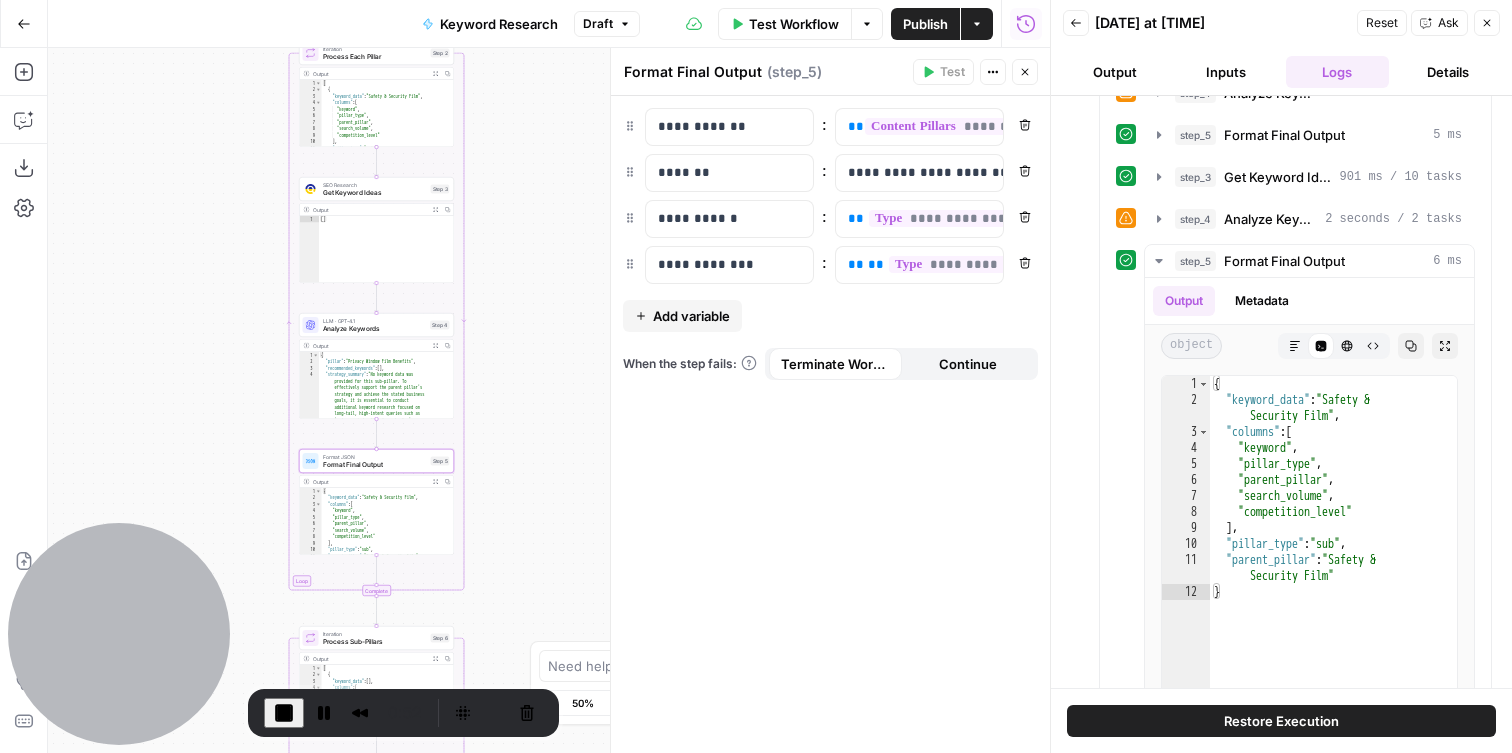 click on "Get Keyword Ideas" at bounding box center [375, 193] 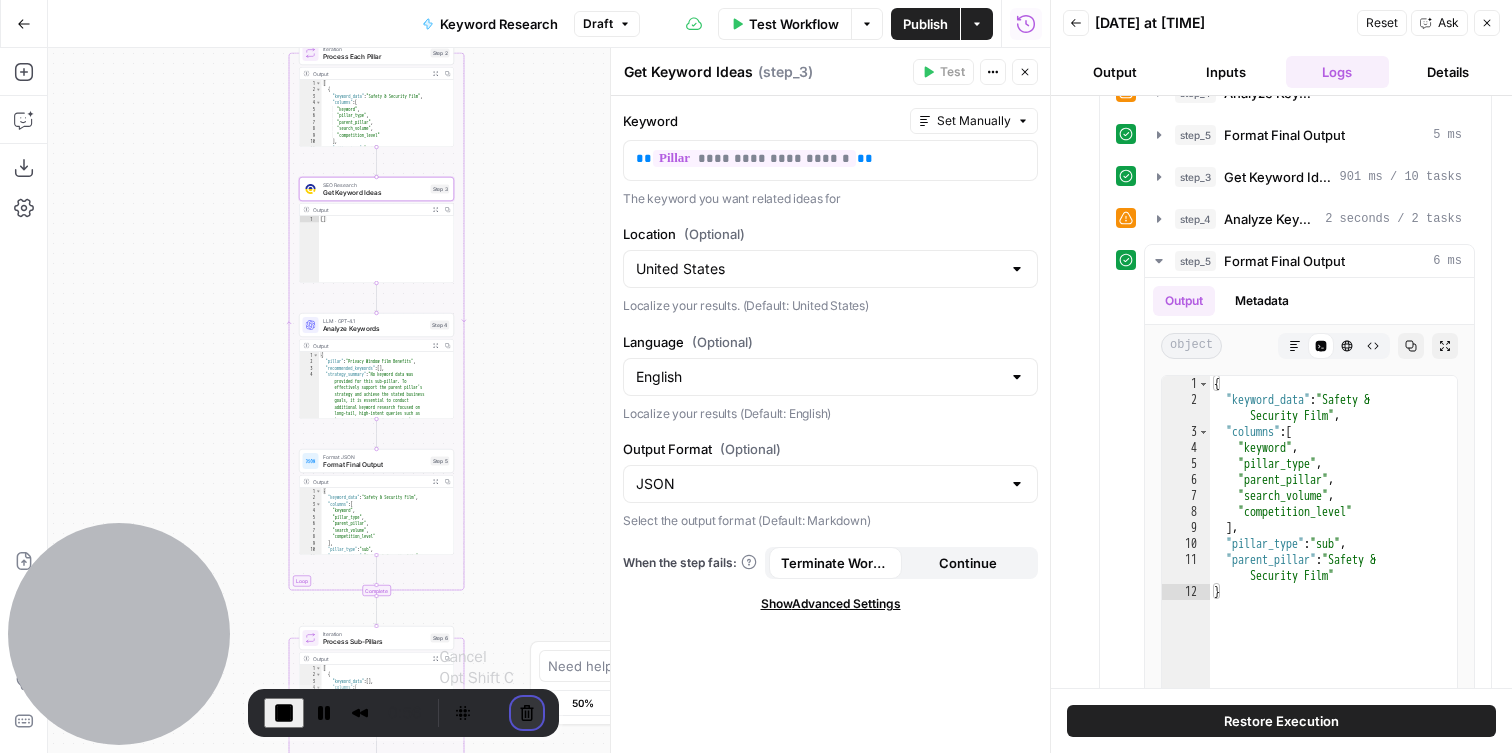 click at bounding box center [527, 713] 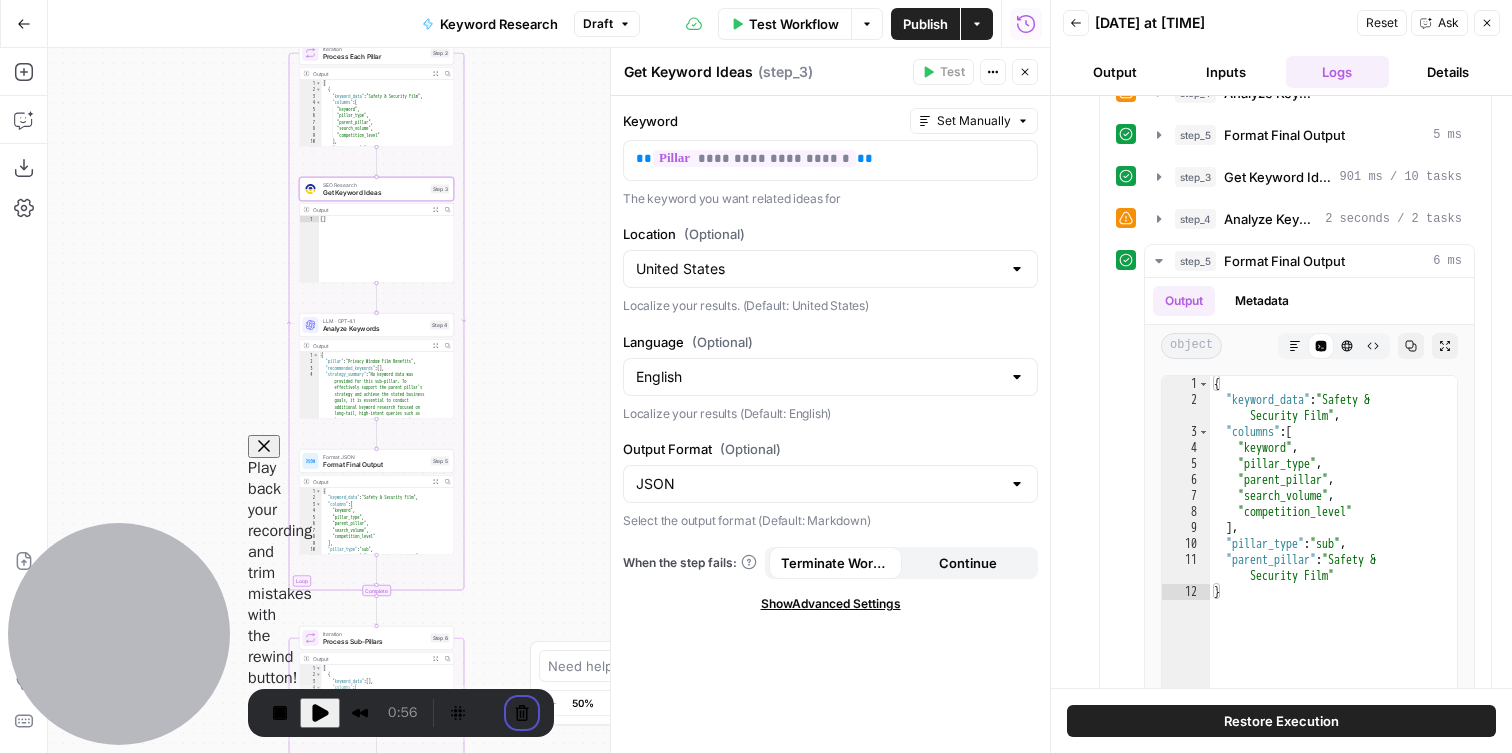 click on "Cancel recording" at bounding box center [587, 922] 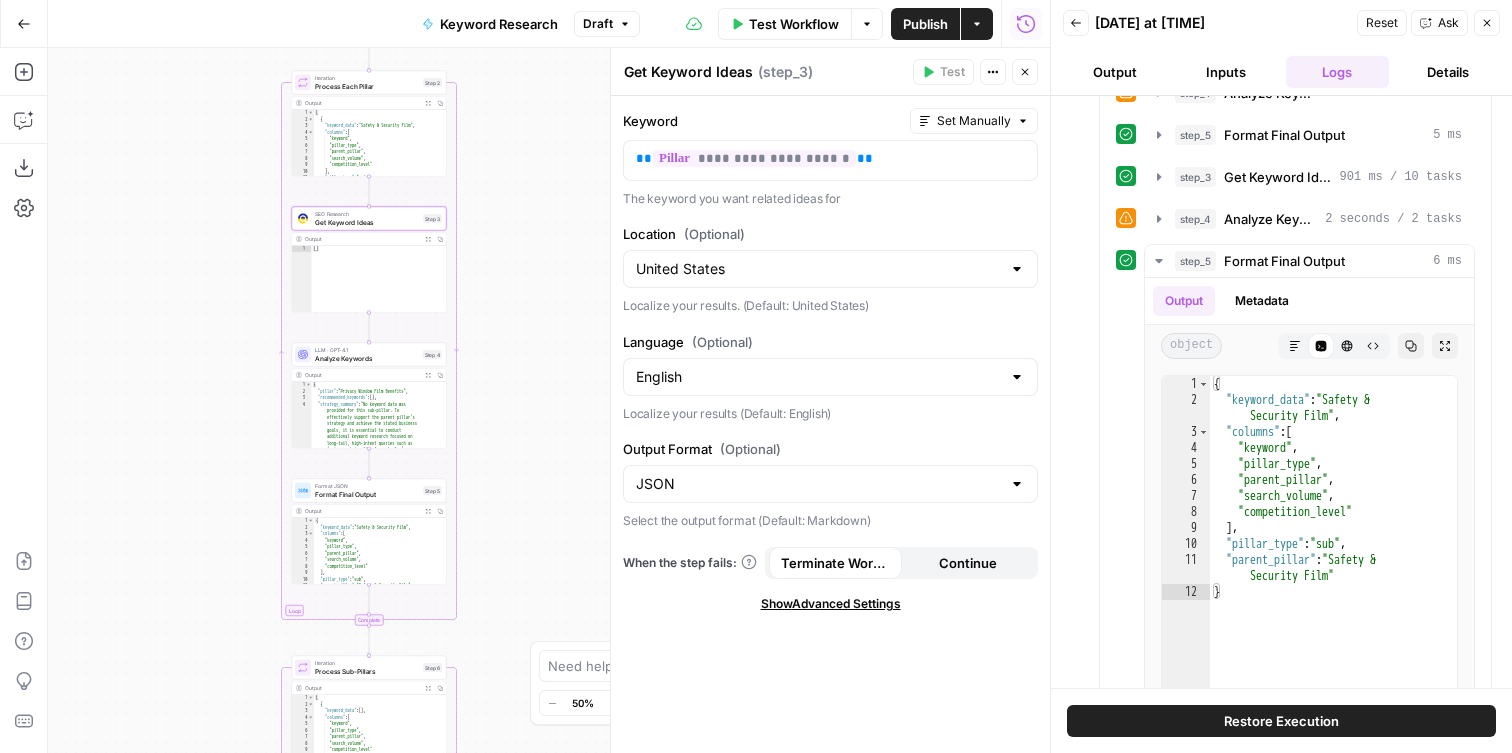 click on "Get Keyword Ideas" at bounding box center (367, 222) 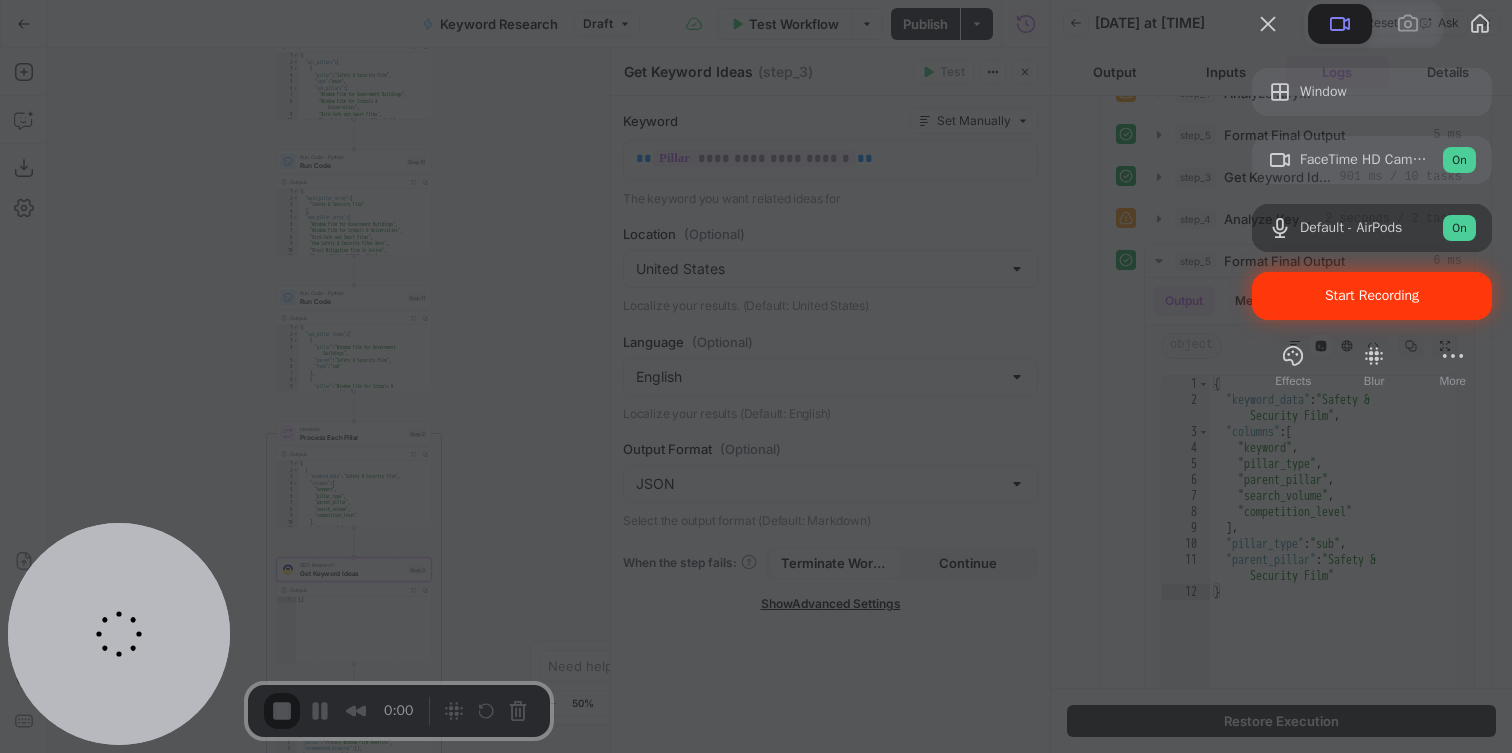 click on "Start Recording" at bounding box center [1372, 296] 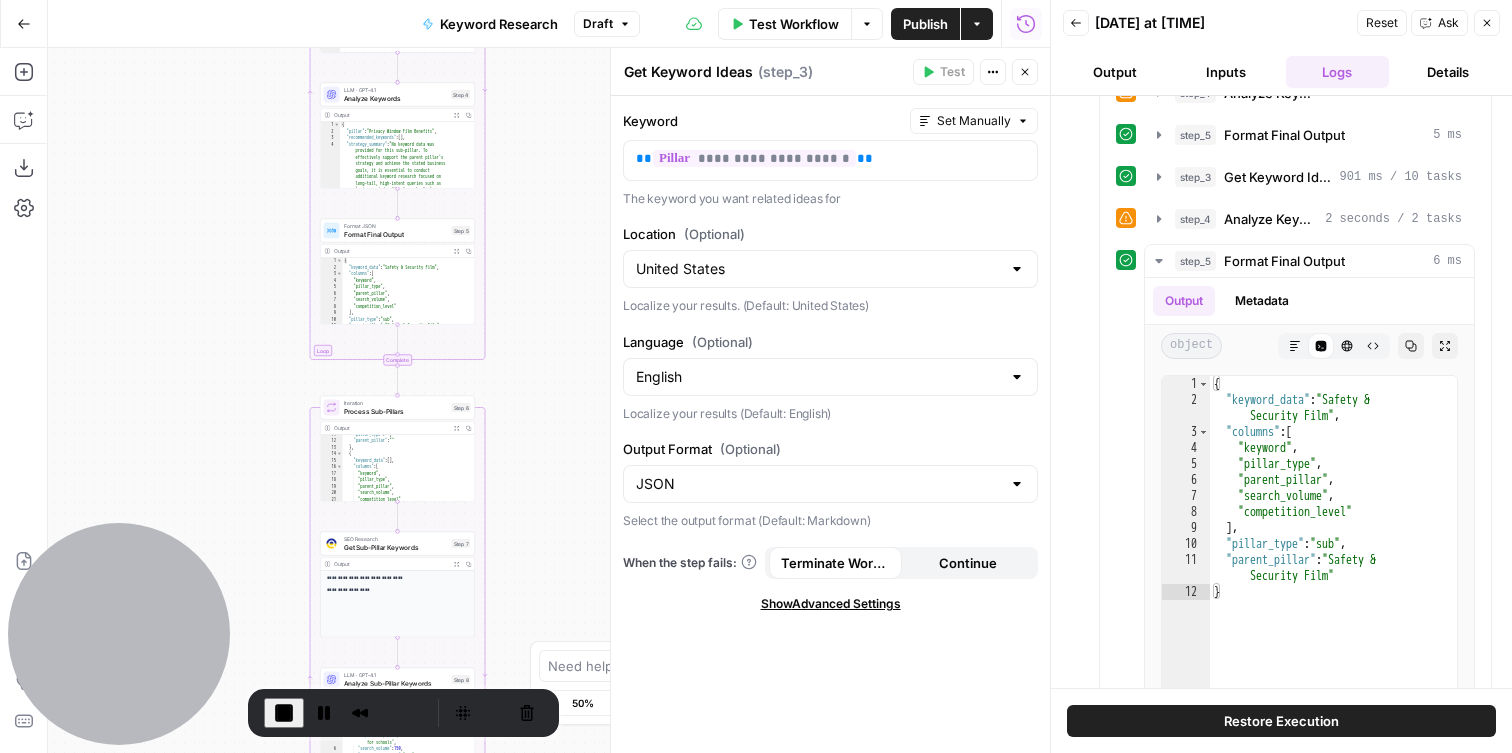 scroll, scrollTop: 137, scrollLeft: 0, axis: vertical 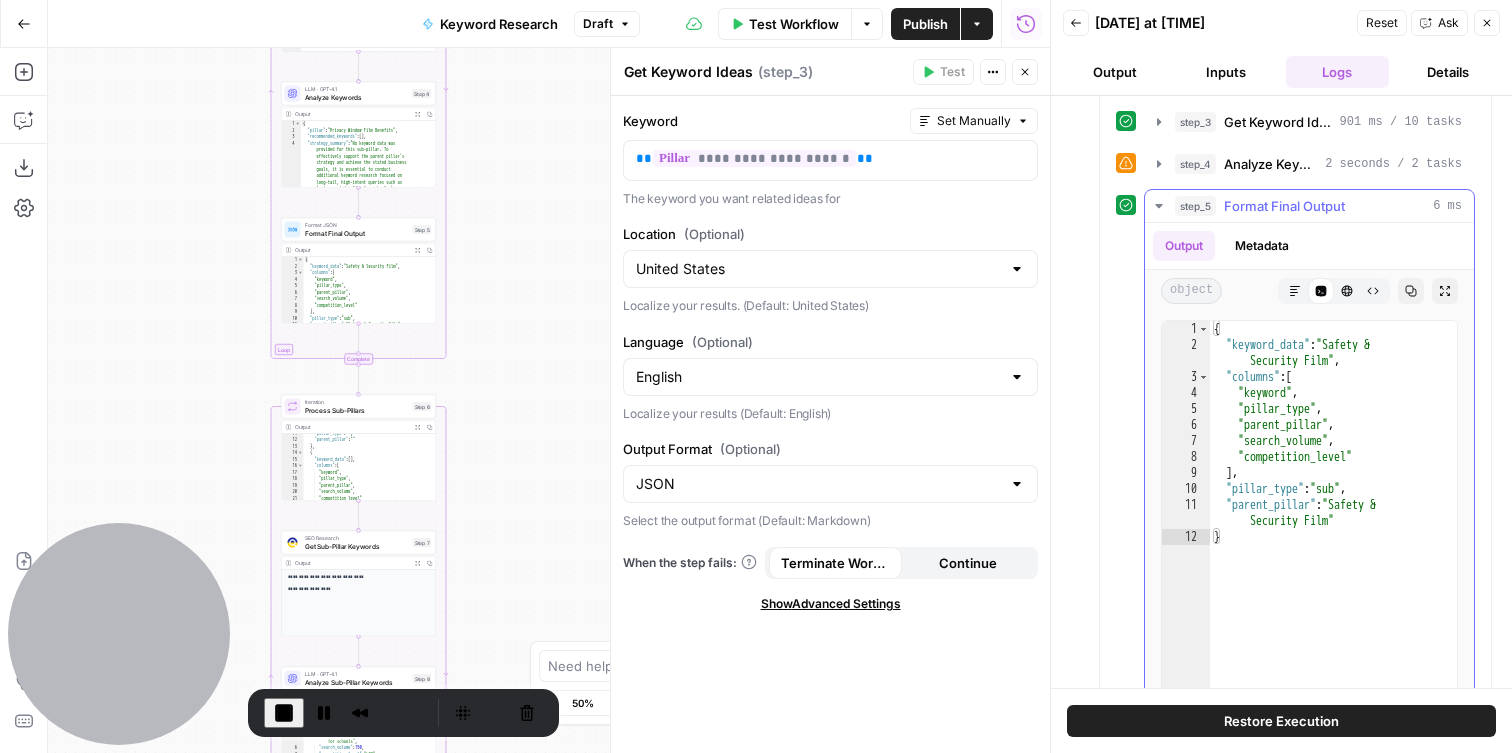 drag, startPoint x: 1277, startPoint y: 393, endPoint x: 1345, endPoint y: 479, distance: 109.63576 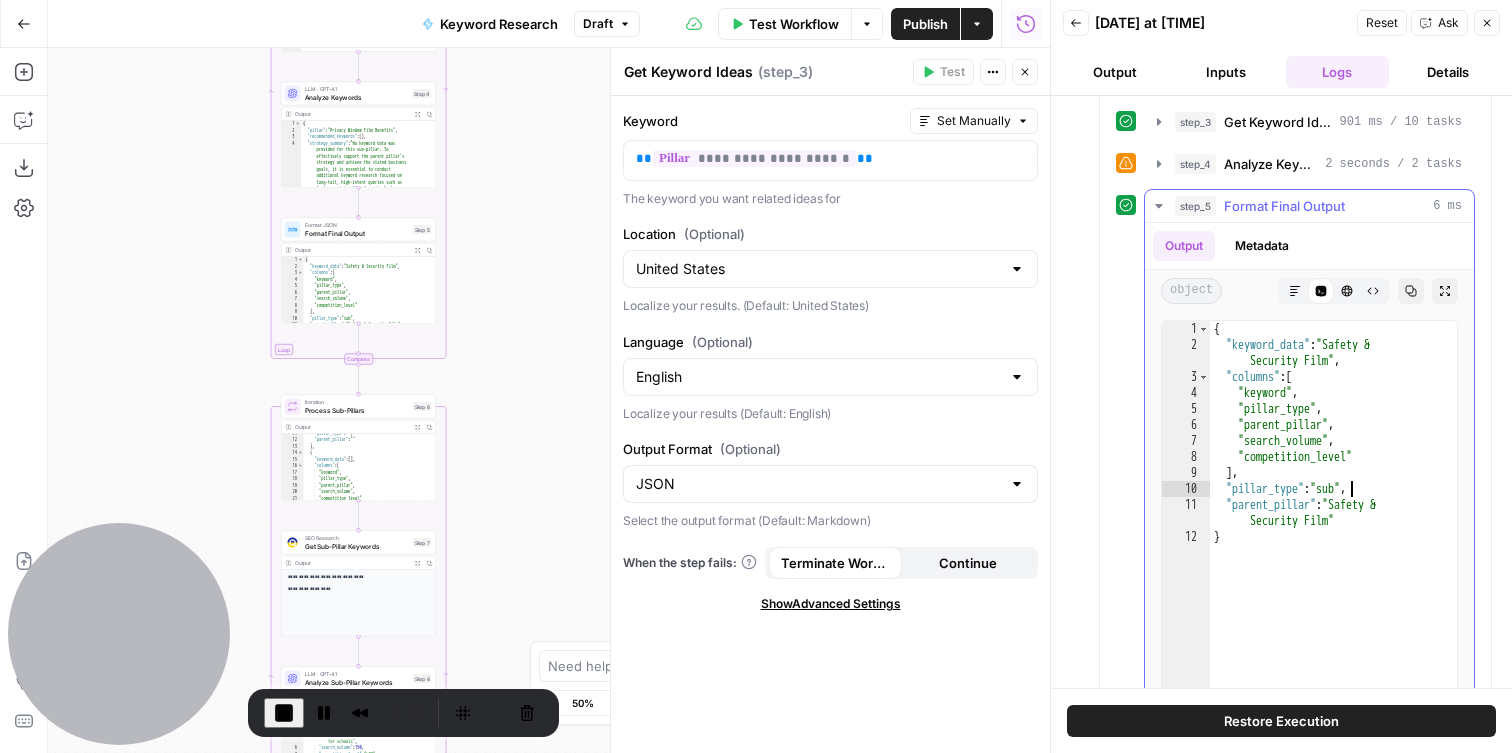 click on "{    "keyword_data" :  "Safety &         Security Film" ,    "columns" :  [      "keyword" ,      "pillar_type" ,      "parent_pillar" ,      "search_volume" ,      "competition_level"    ] ,    "pillar_type" :  "sub" ,    "parent_pillar" :  "Safety &         Security Film" }" at bounding box center [1333, 533] 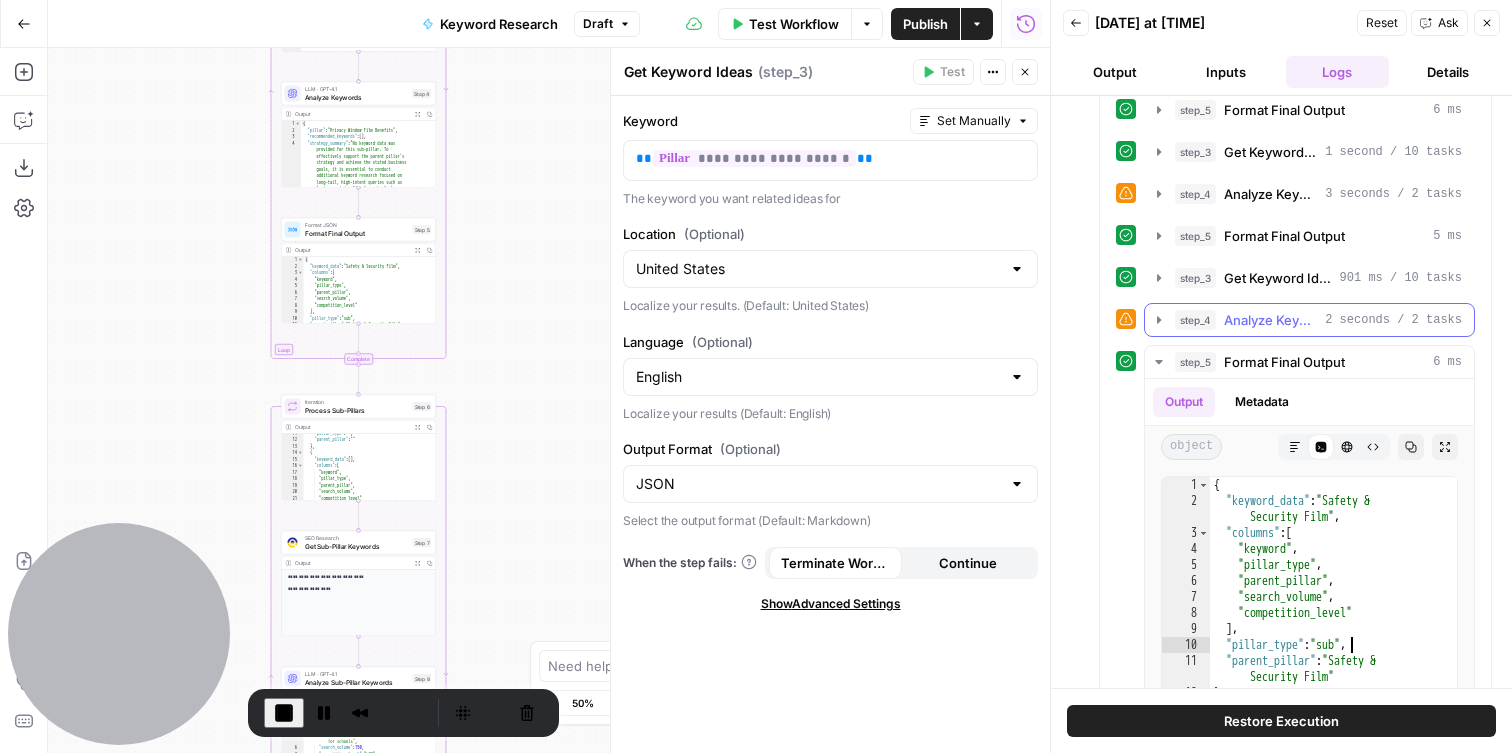scroll, scrollTop: 1266, scrollLeft: 0, axis: vertical 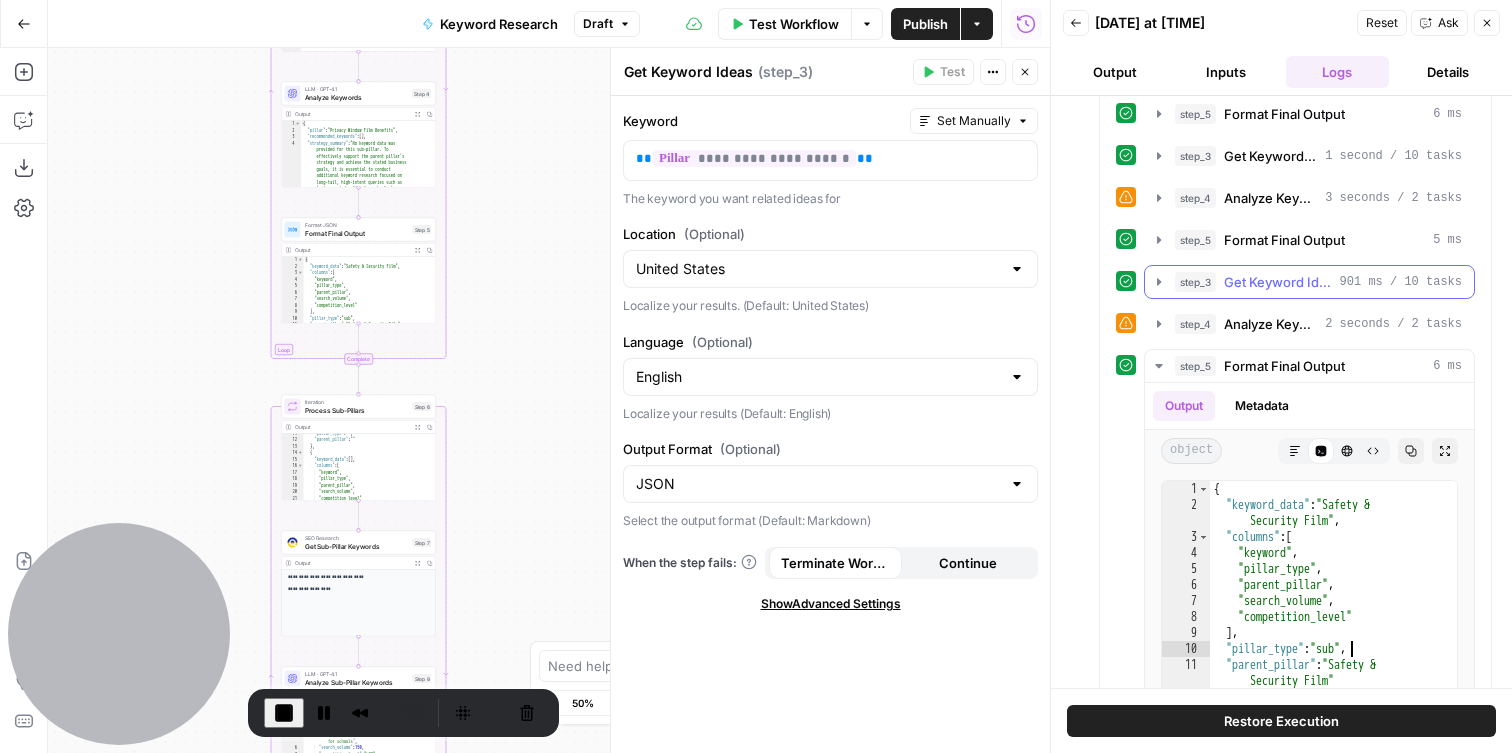 click 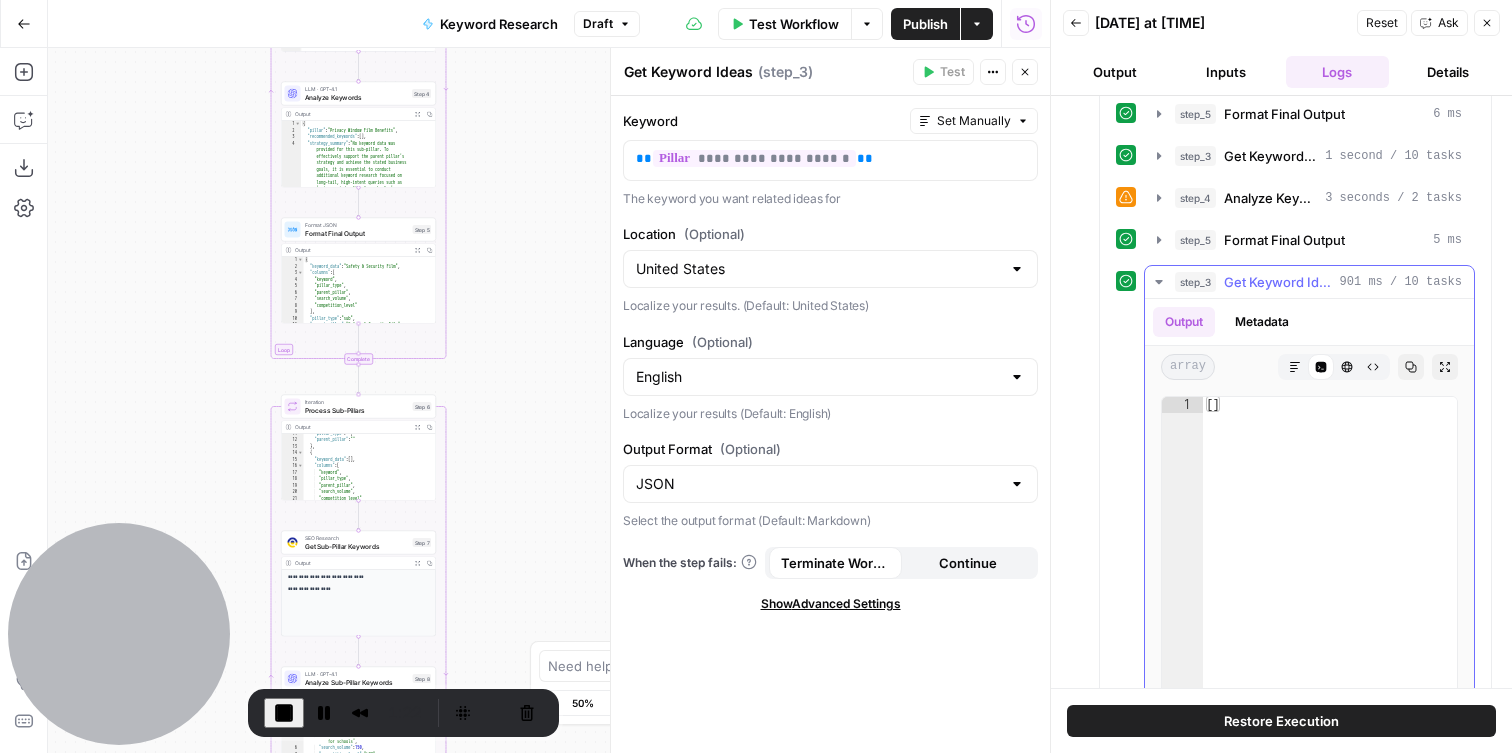 click on "step_3 Get Keyword Ideas 901 ms / 10 tasks" at bounding box center [1309, 282] 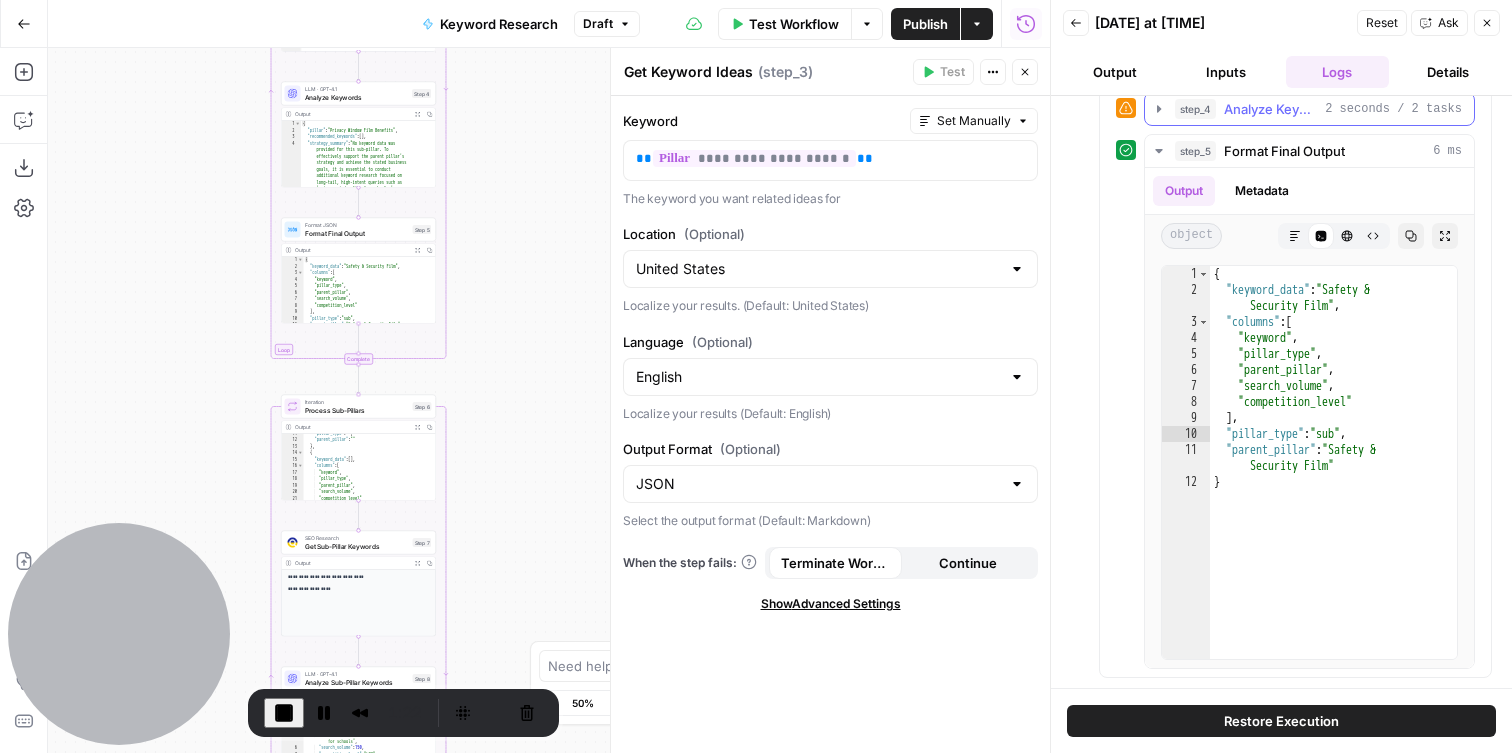 scroll, scrollTop: 1476, scrollLeft: 0, axis: vertical 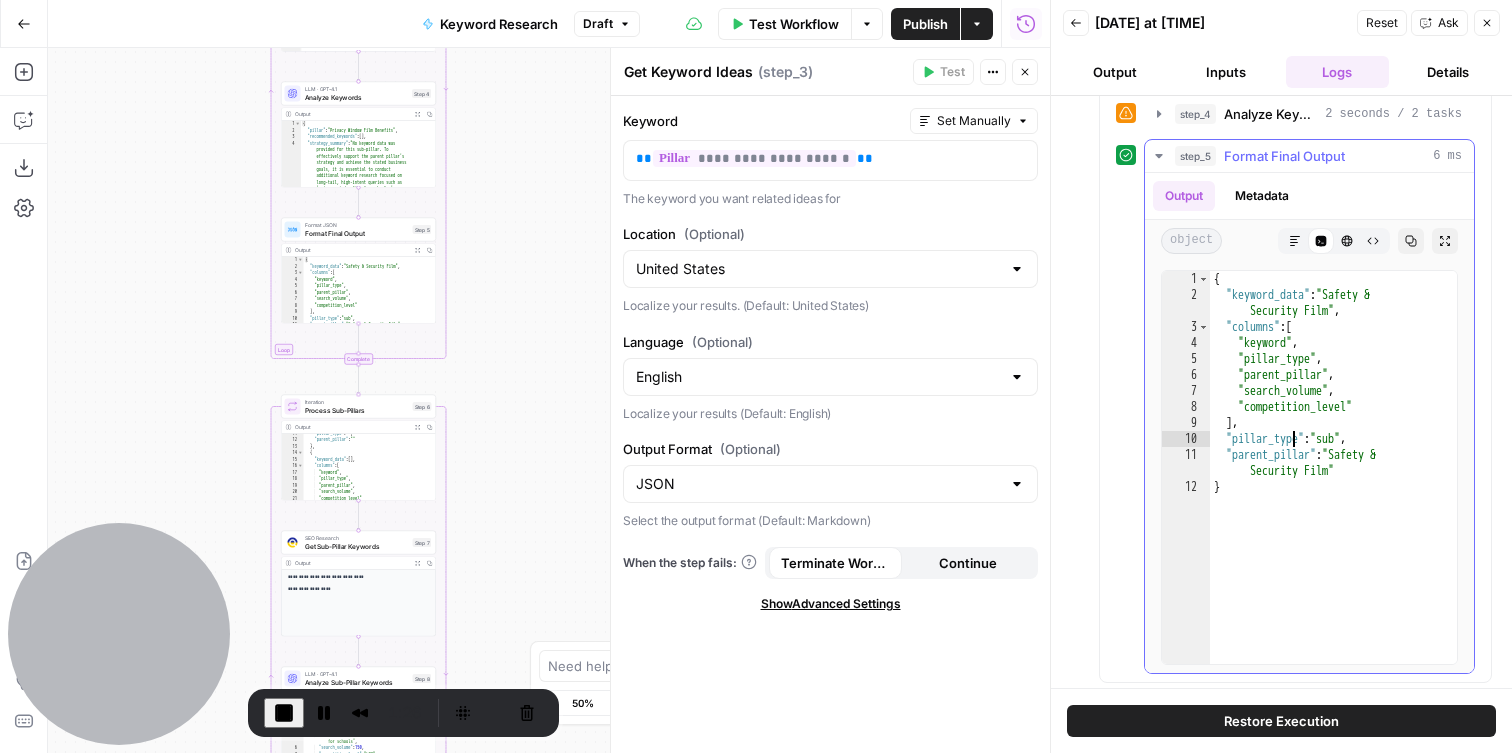 drag, startPoint x: 1292, startPoint y: 440, endPoint x: 1241, endPoint y: 440, distance: 51 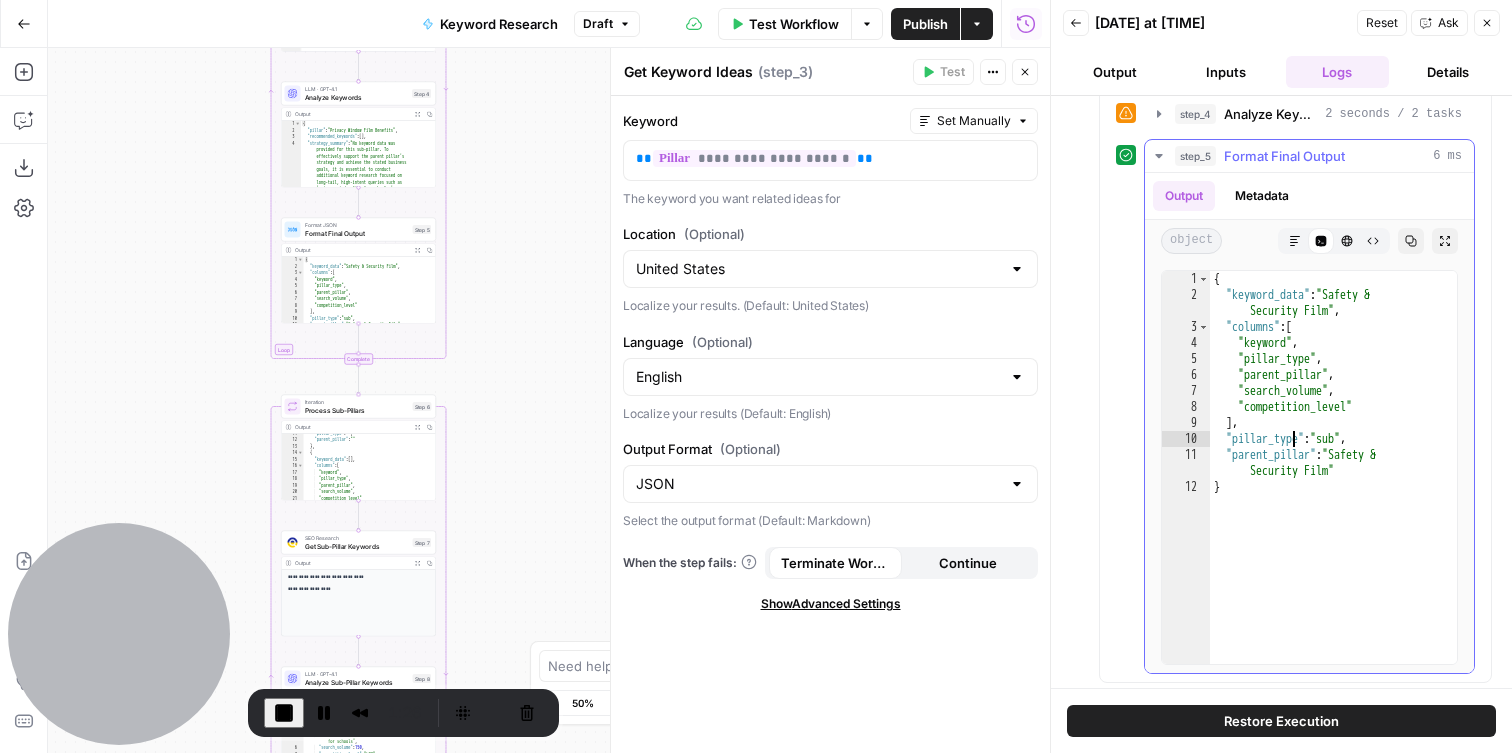 click on "{    "keyword_data" :  "Safety &         Security Film" ,    "columns" :  [      "keyword" ,      "pillar_type" ,      "parent_pillar" ,      "search_volume" ,      "competition_level"    ] ,    "pillar_type" :  "sub" ,    "parent_pillar" :  "Safety &         Security Film" }" at bounding box center (1333, 483) 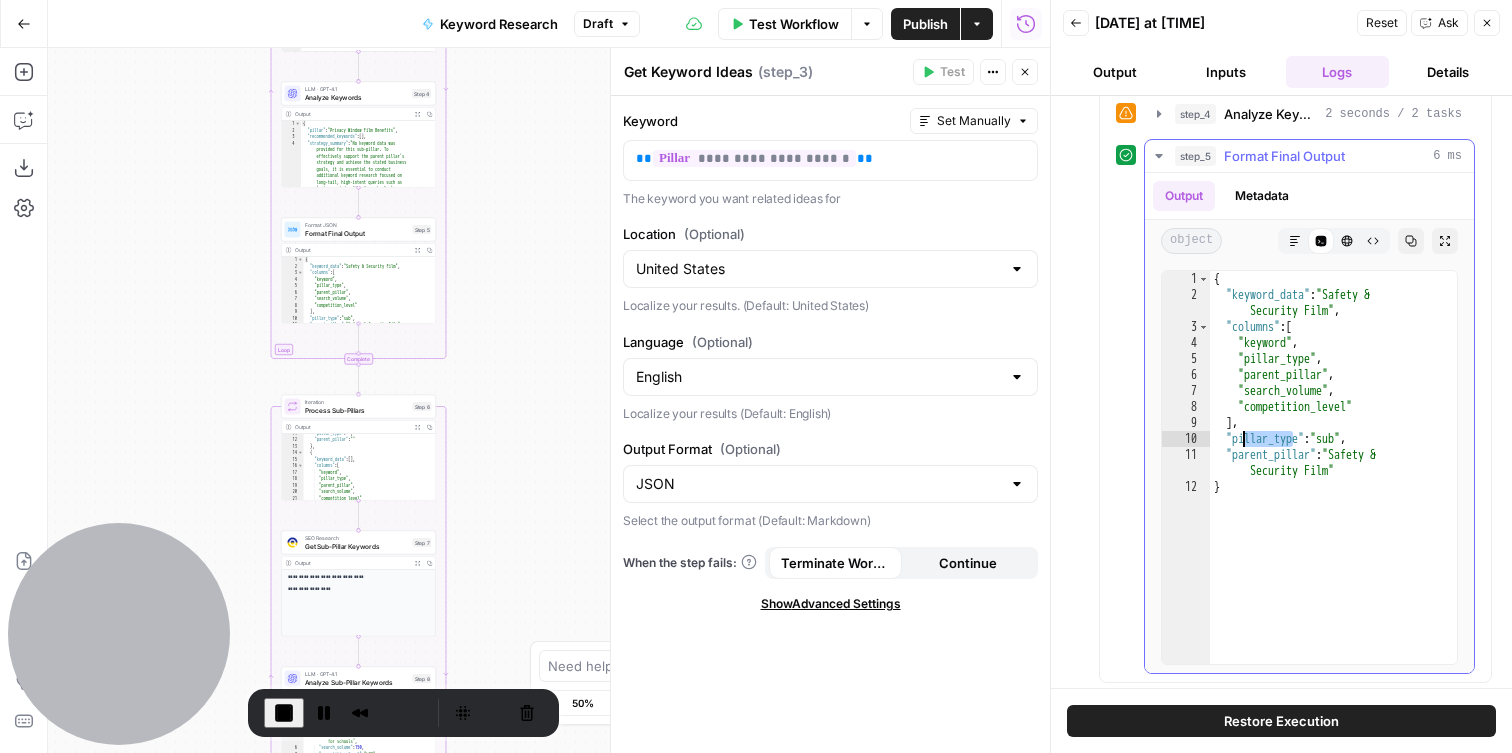 click on "{    "keyword_data" :  "Safety &         Security Film" ,    "columns" :  [      "keyword" ,      "pillar_type" ,      "parent_pillar" ,      "search_volume" ,      "competition_level"    ] ,    "pillar_type" :  "sub" ,    "parent_pillar" :  "Safety &         Security Film" }" at bounding box center [1333, 483] 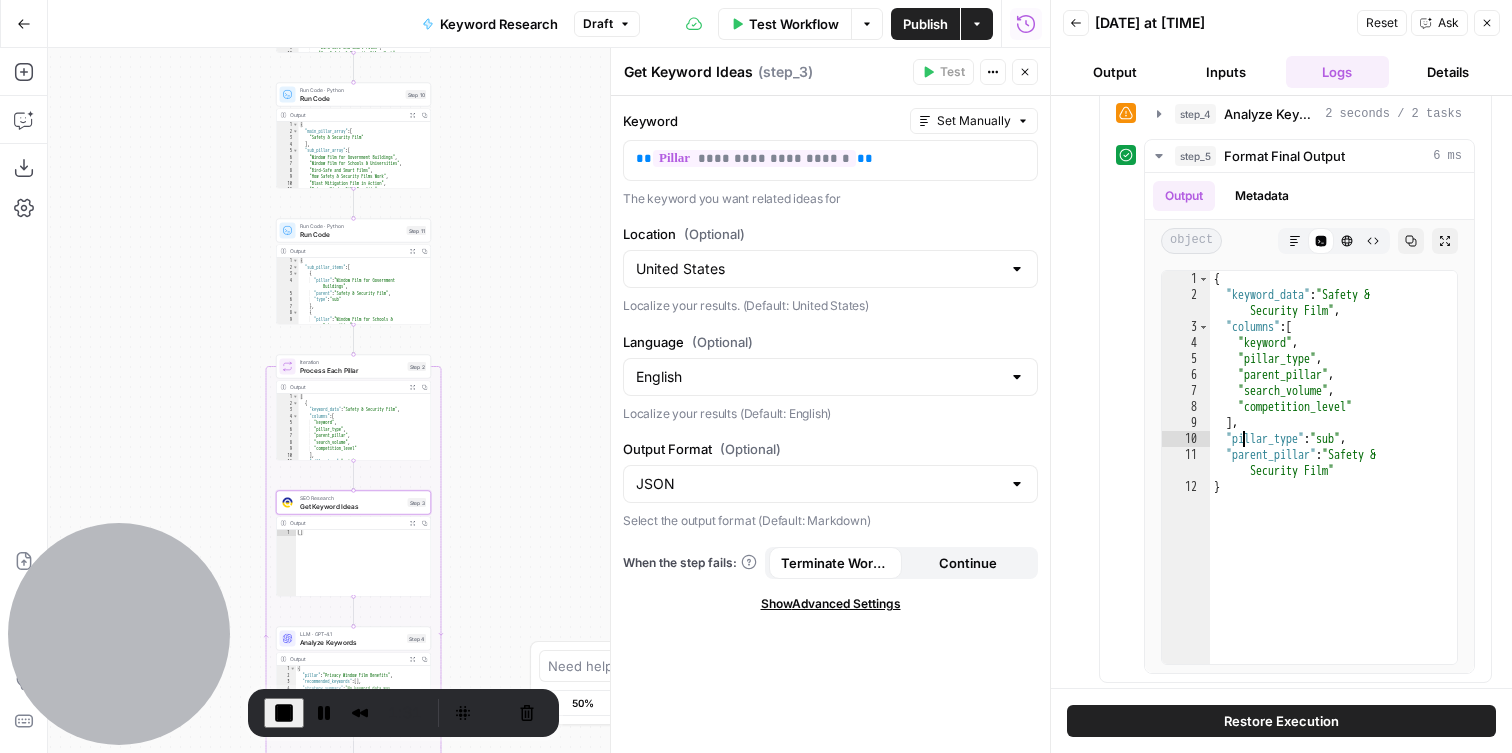 scroll, scrollTop: 4, scrollLeft: 0, axis: vertical 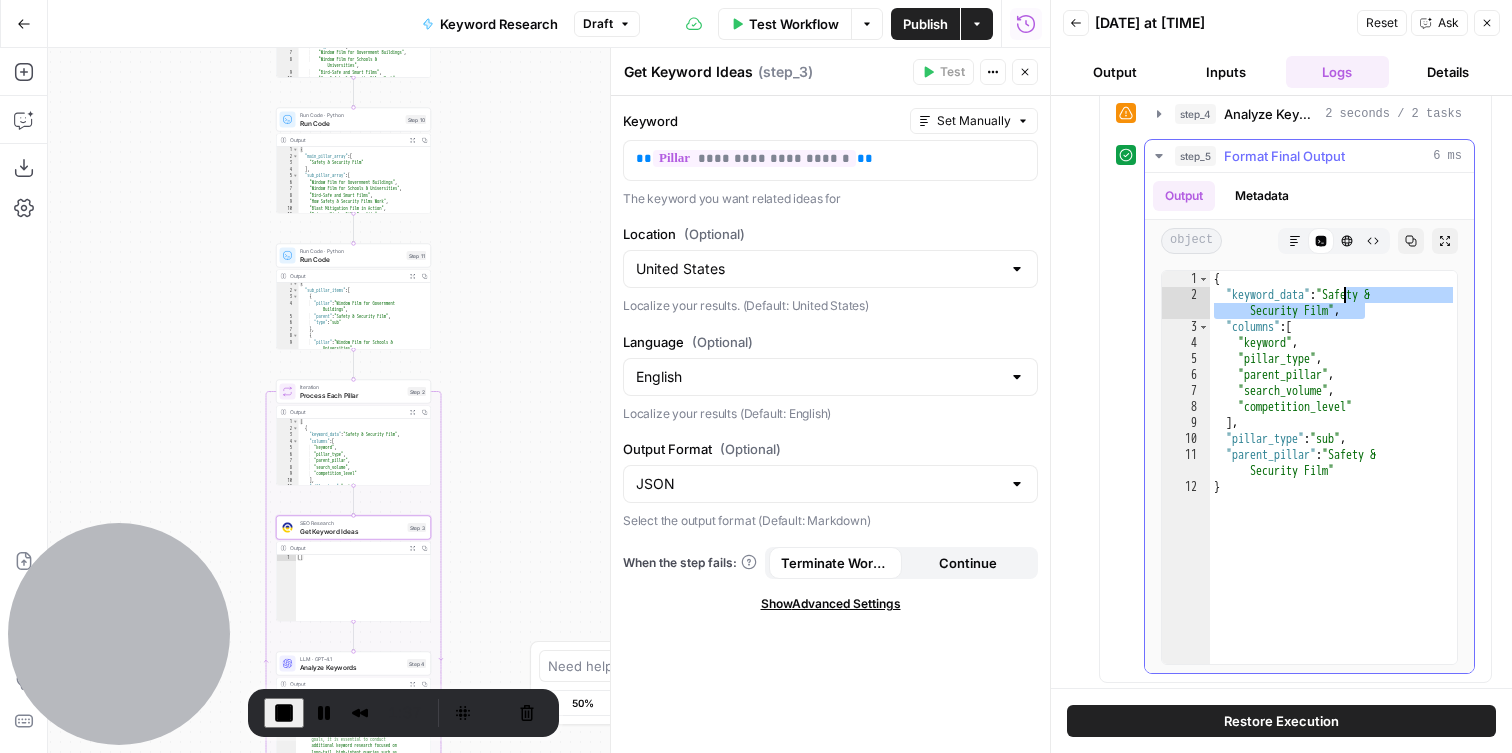 drag, startPoint x: 1392, startPoint y: 315, endPoint x: 1343, endPoint y: 296, distance: 52.554733 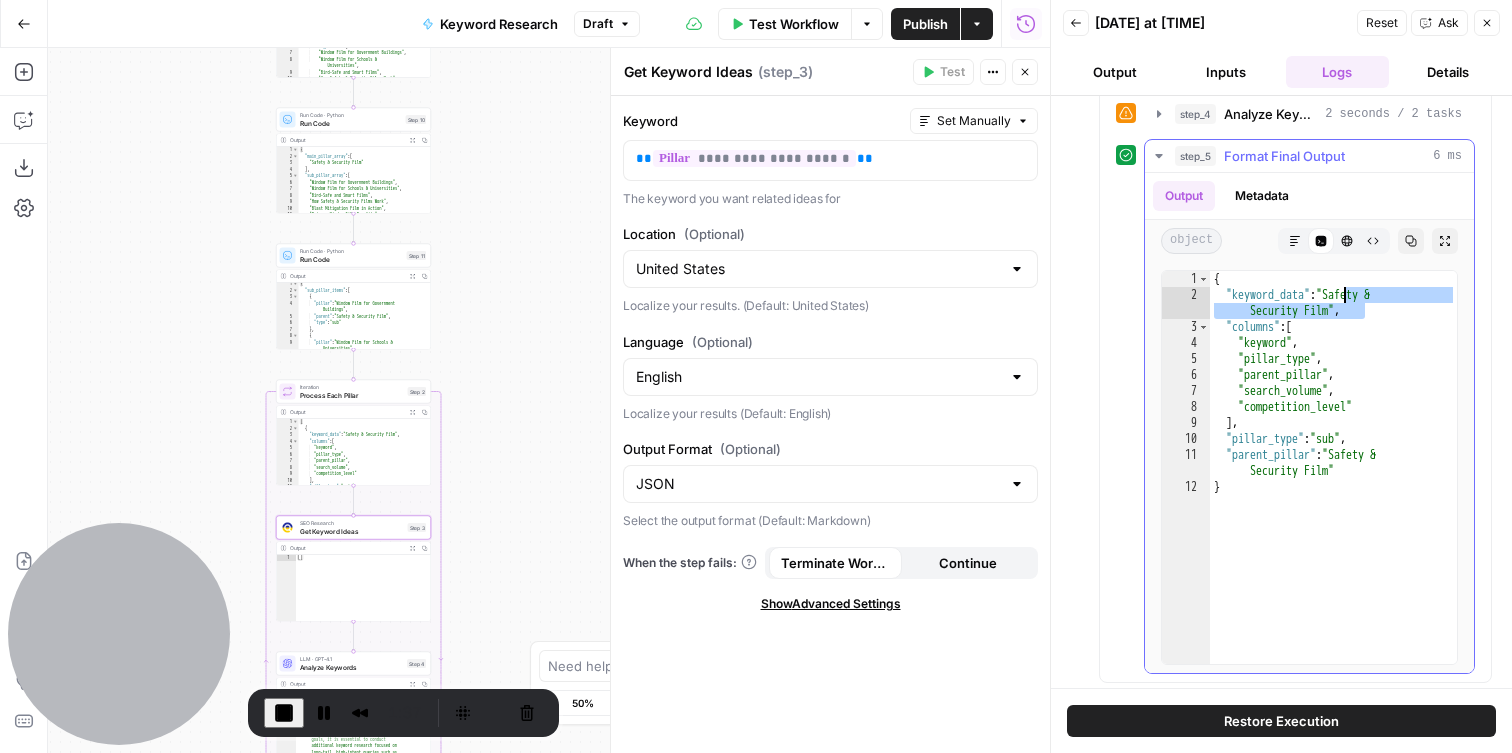 click on "{    "keyword_data" :  "Safety &         Security Film" ,    "columns" :  [      "keyword" ,      "pillar_type" ,      "parent_pillar" ,      "search_volume" ,      "competition_level"    ] ,    "pillar_type" :  "sub" ,    "parent_pillar" :  "Safety &         Security Film" }" at bounding box center (1333, 483) 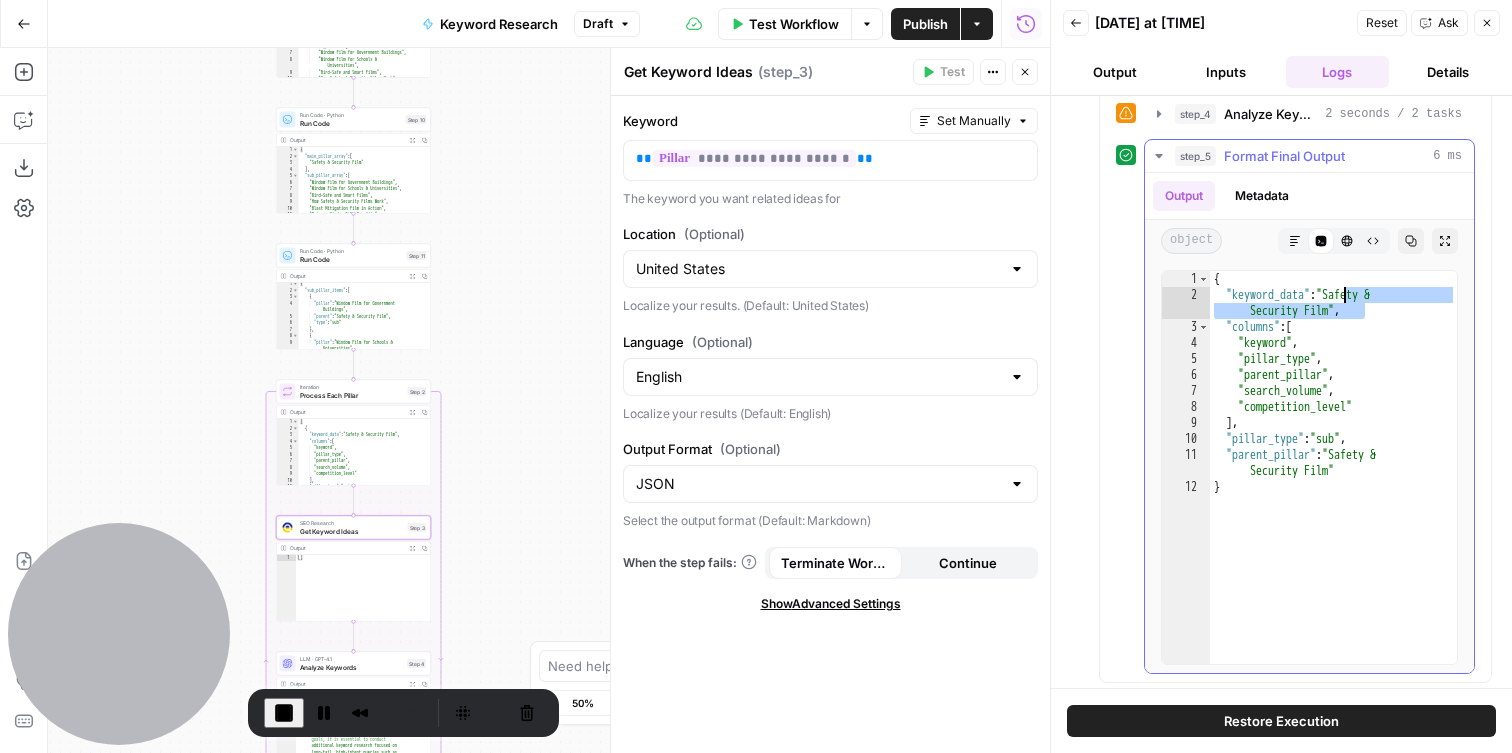 click on "{    "keyword_data" :  "Safety &         Security Film" ,    "columns" :  [      "keyword" ,      "pillar_type" ,      "parent_pillar" ,      "search_volume" ,      "competition_level"    ] ,    "pillar_type" :  "sub" ,    "parent_pillar" :  "Safety &         Security Film" }" at bounding box center [1333, 483] 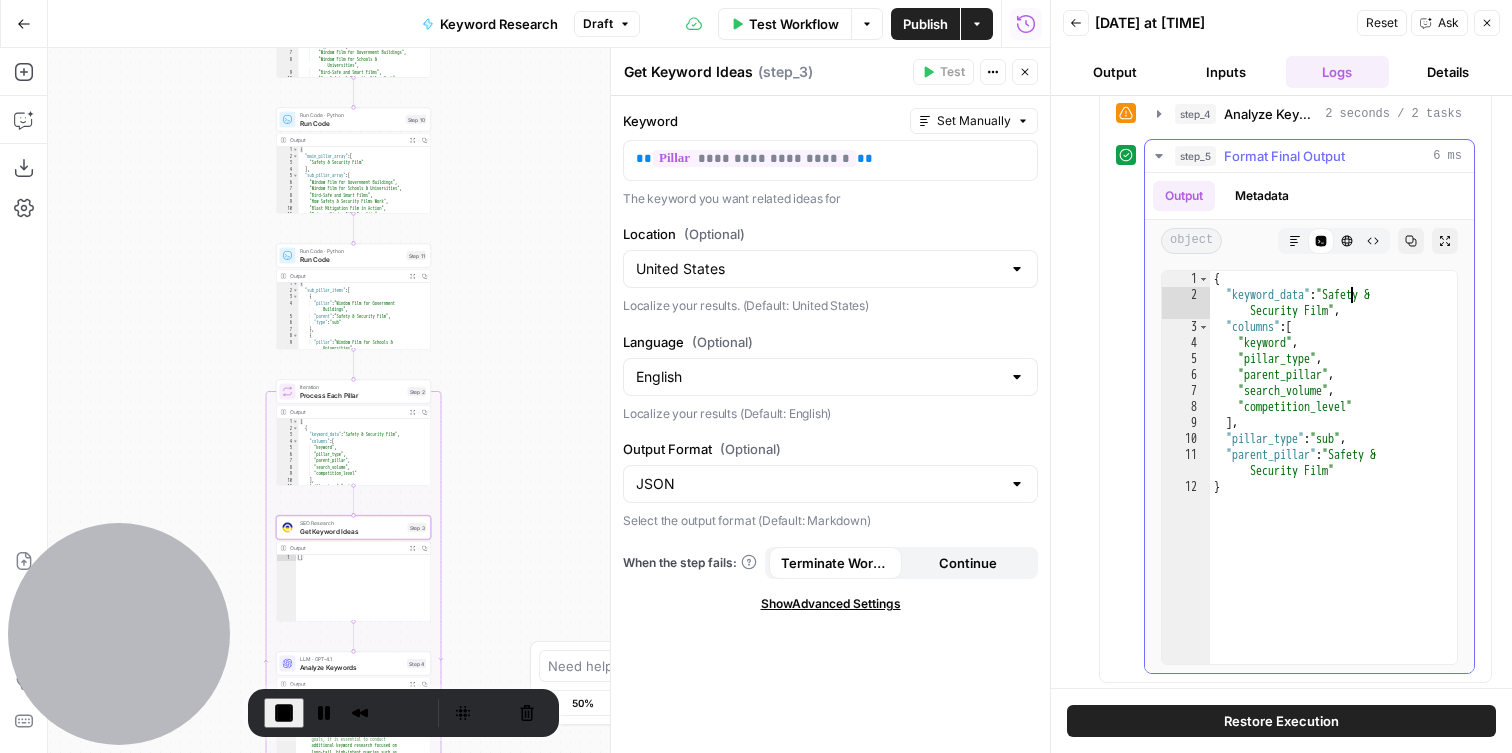 drag, startPoint x: 1351, startPoint y: 294, endPoint x: 1353, endPoint y: 339, distance: 45.044422 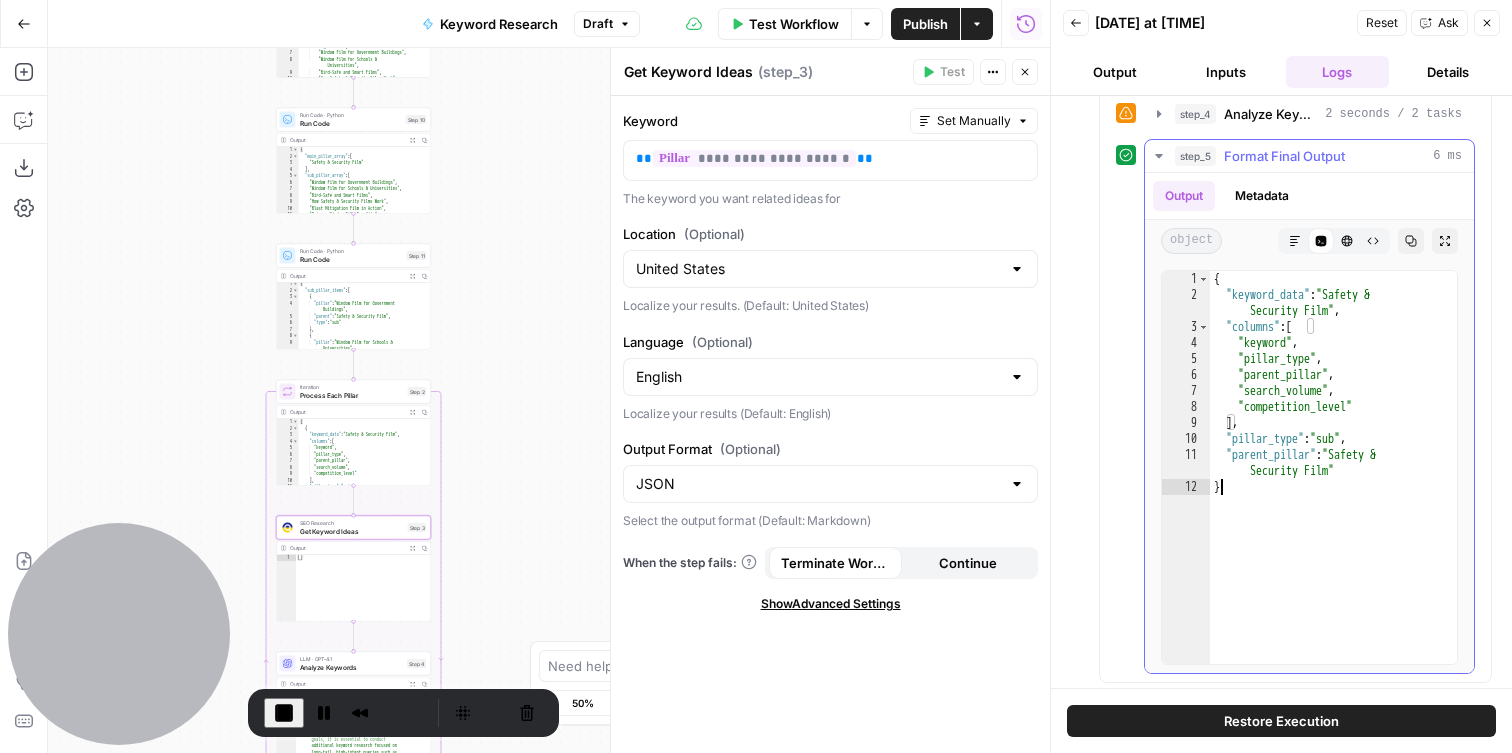 click on "{    "keyword_data" :  "Safety &         Security Film" ,    "columns" :  [      "keyword" ,      "pillar_type" ,      "parent_pillar" ,      "search_volume" ,      "competition_level"    ] ,    "pillar_type" :  "sub" ,    "parent_pillar" :  "Safety &         Security Film" }" at bounding box center (1333, 483) 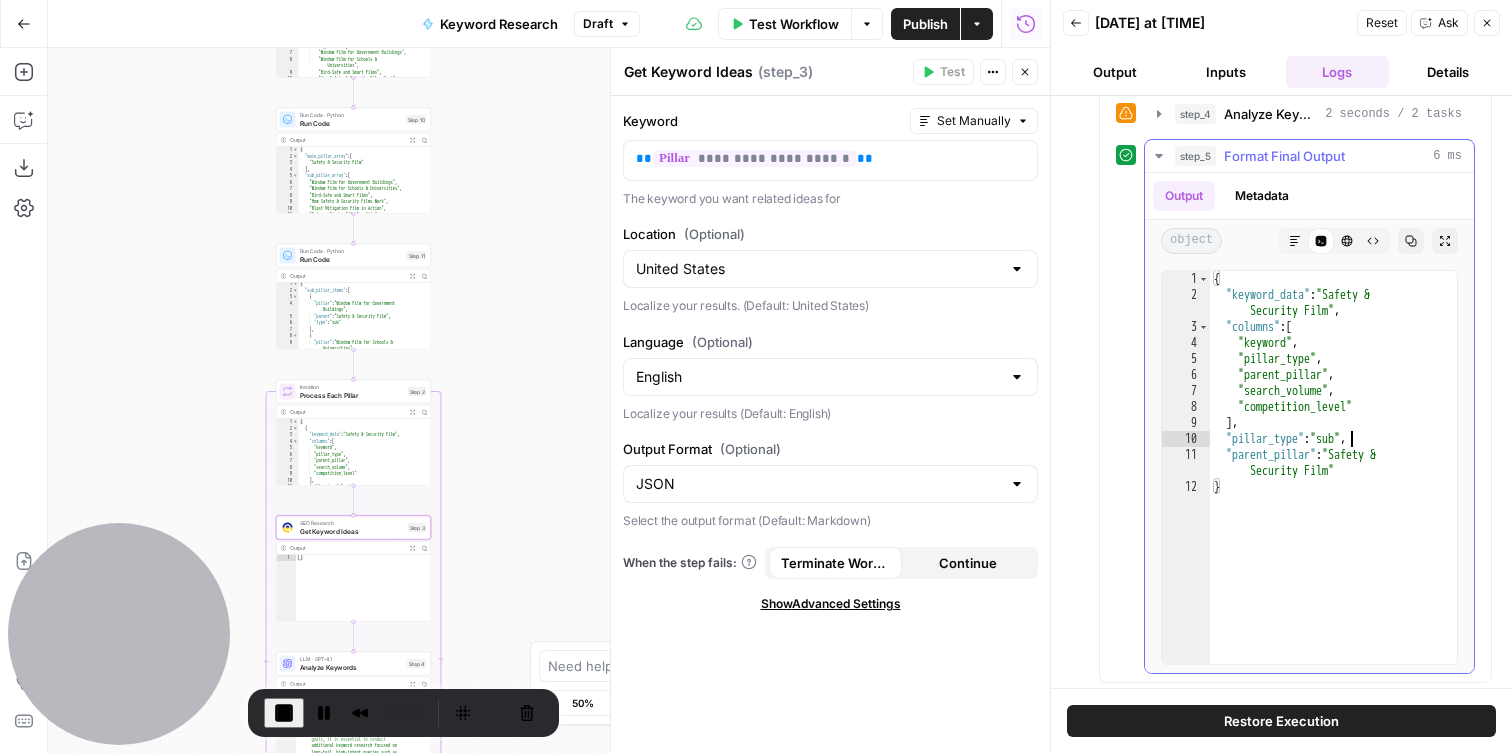 click on "{    "keyword_data" :  "Safety &         Security Film" ,    "columns" :  [      "keyword" ,      "pillar_type" ,      "parent_pillar" ,      "search_volume" ,      "competition_level"    ] ,    "pillar_type" :  "sub" ,    "parent_pillar" :  "Safety &         Security Film" }" at bounding box center [1333, 483] 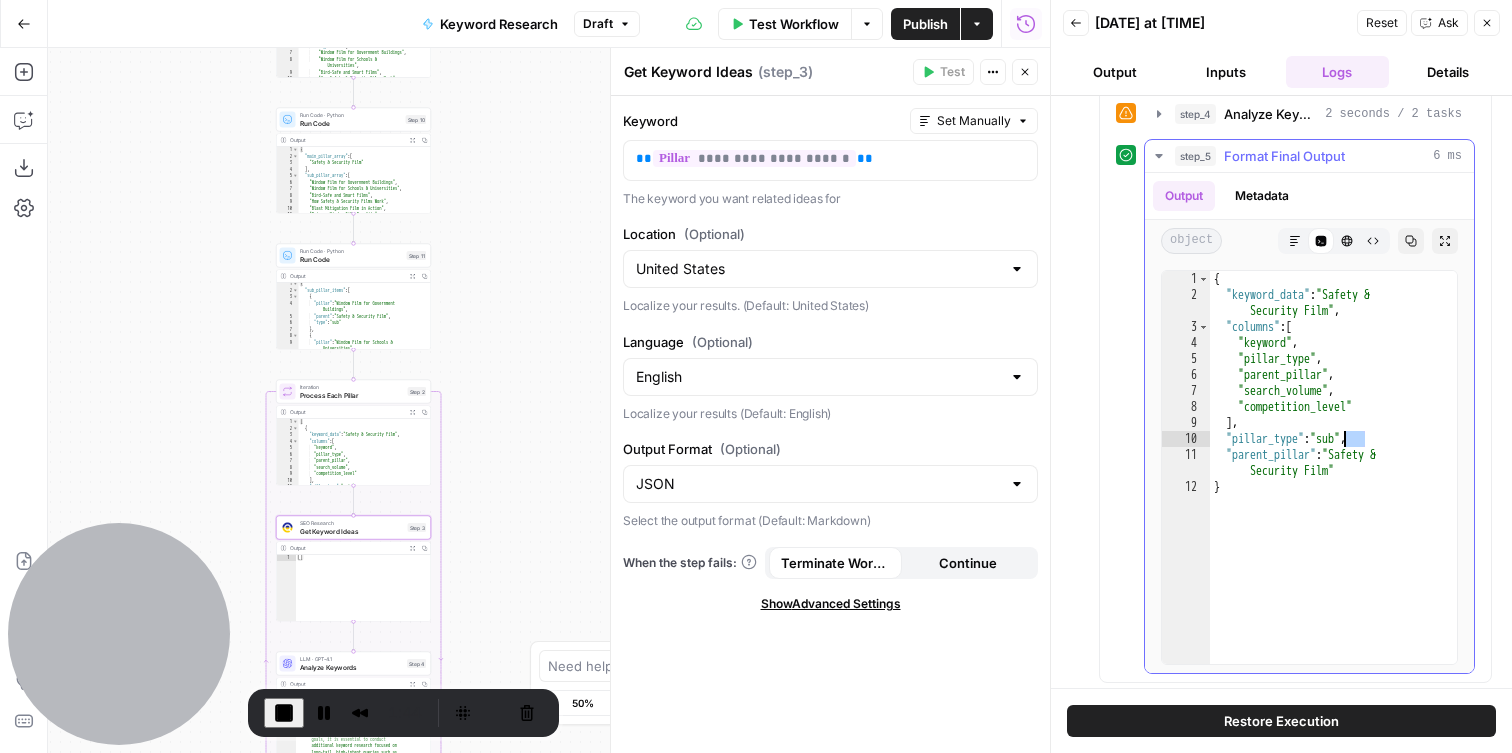 click on "{    "keyword_data" :  "Safety &         Security Film" ,    "columns" :  [      "keyword" ,      "pillar_type" ,      "parent_pillar" ,      "search_volume" ,      "competition_level"    ] ,    "pillar_type" :  "sub" ,    "parent_pillar" :  "Safety &         Security Film" }" at bounding box center [1333, 483] 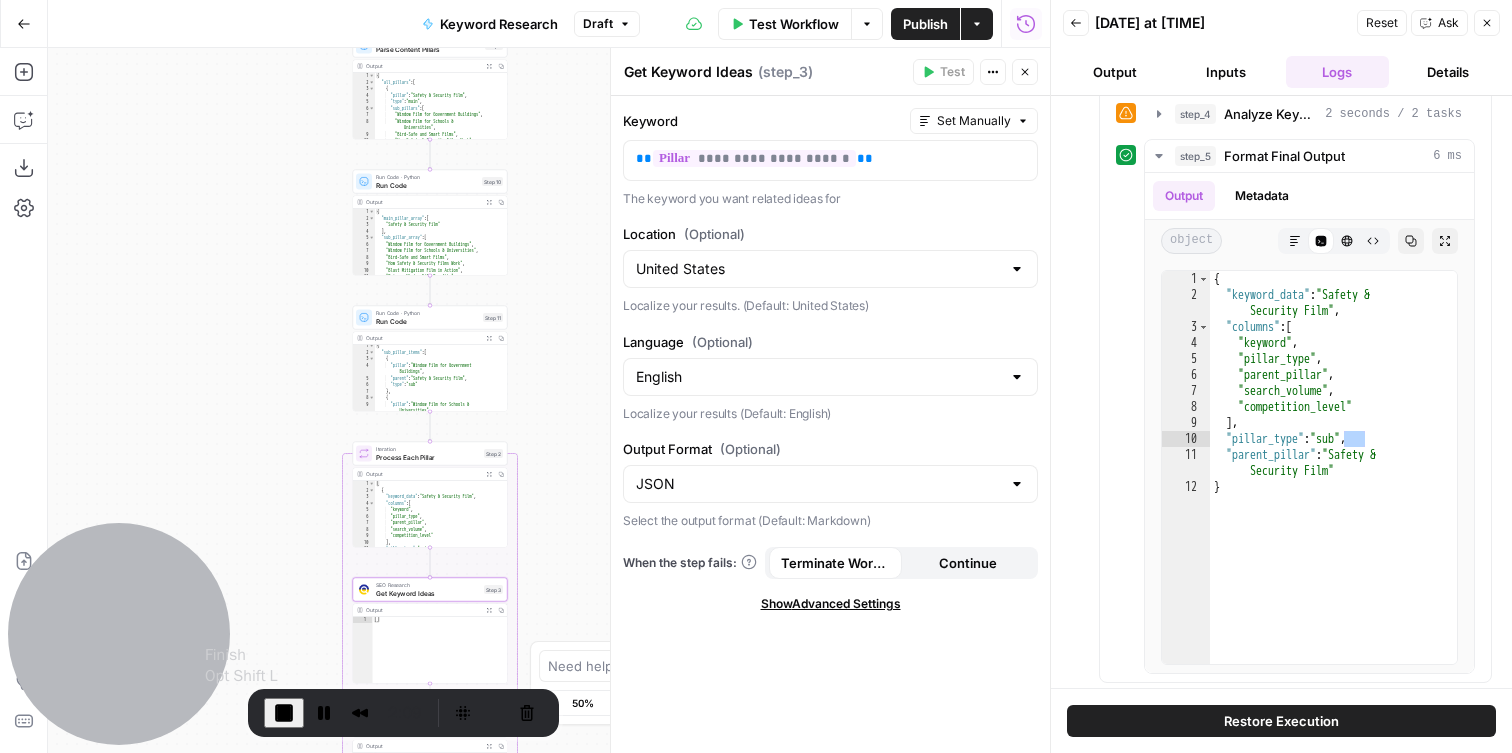 click at bounding box center [284, 713] 